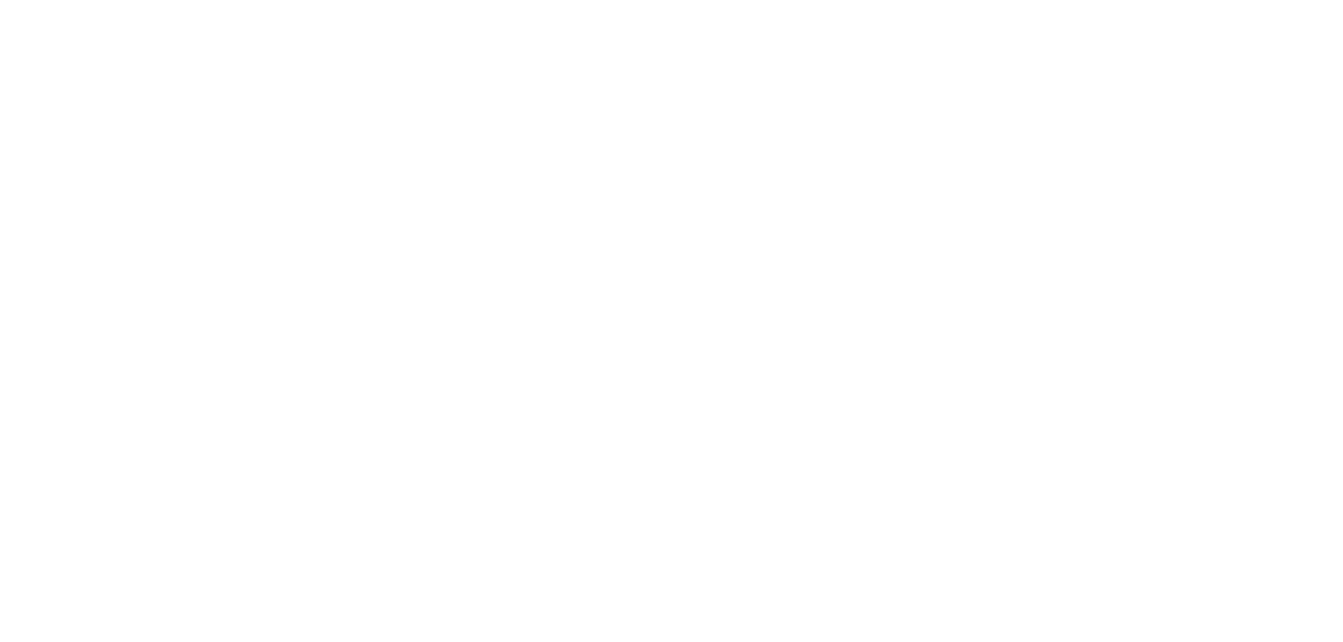 scroll, scrollTop: 0, scrollLeft: 0, axis: both 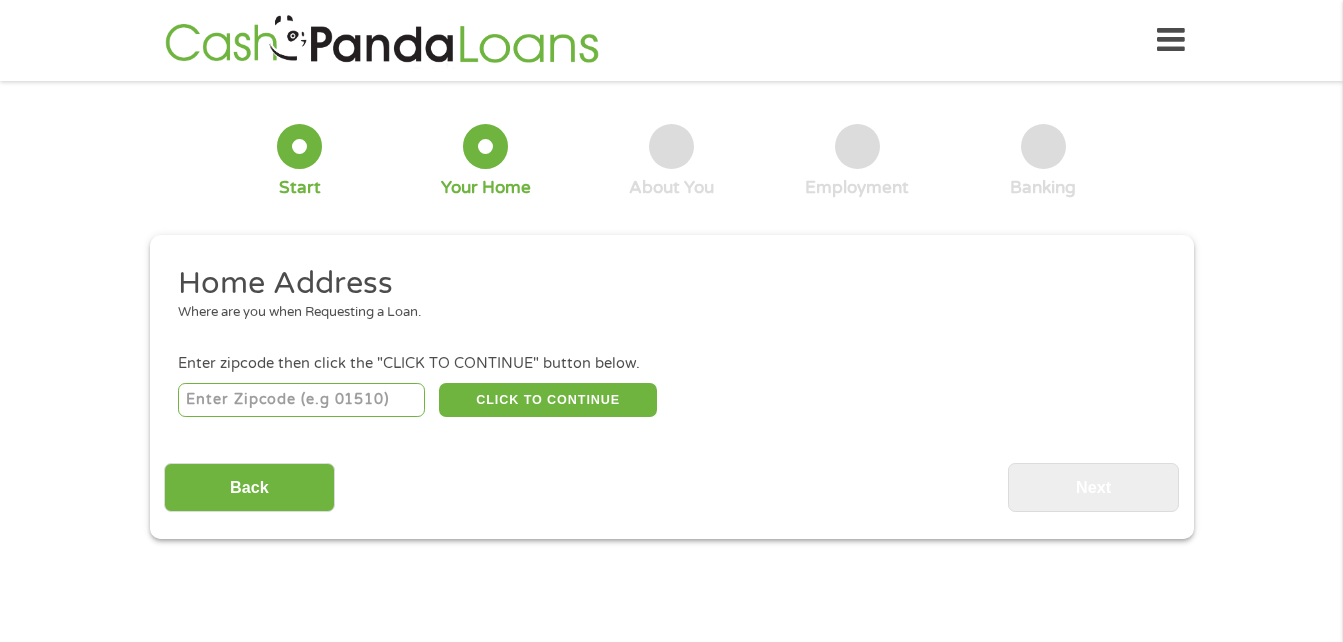 click at bounding box center (301, 400) 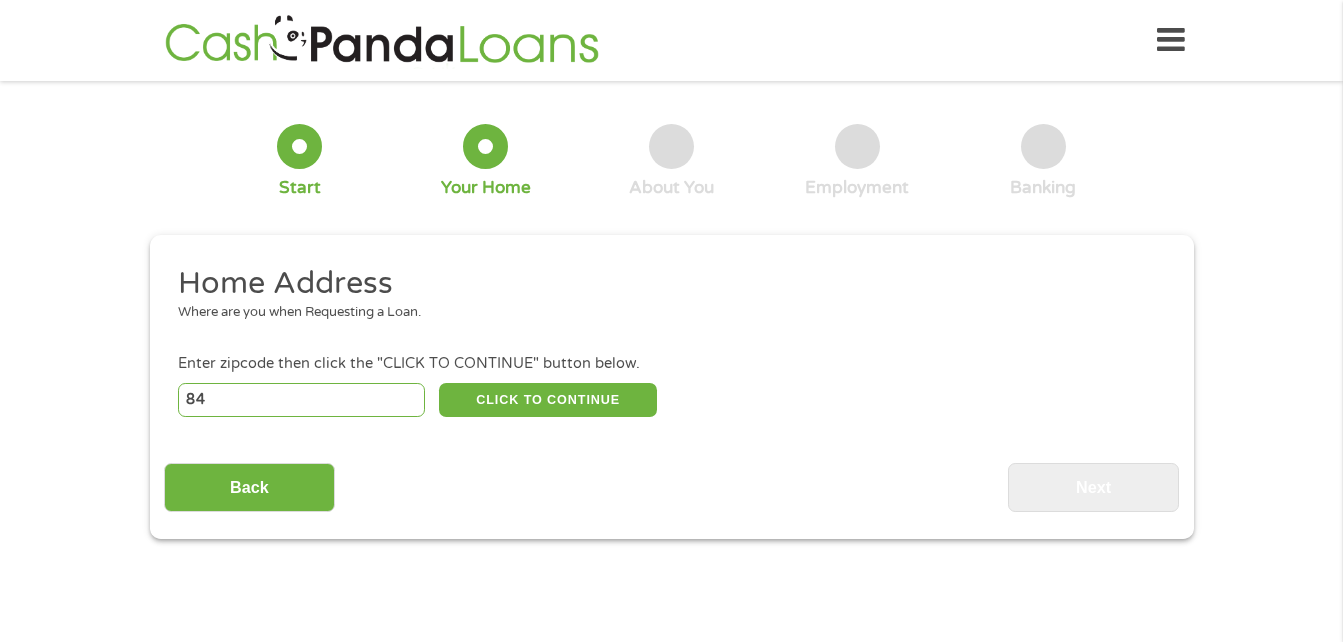 type on "8" 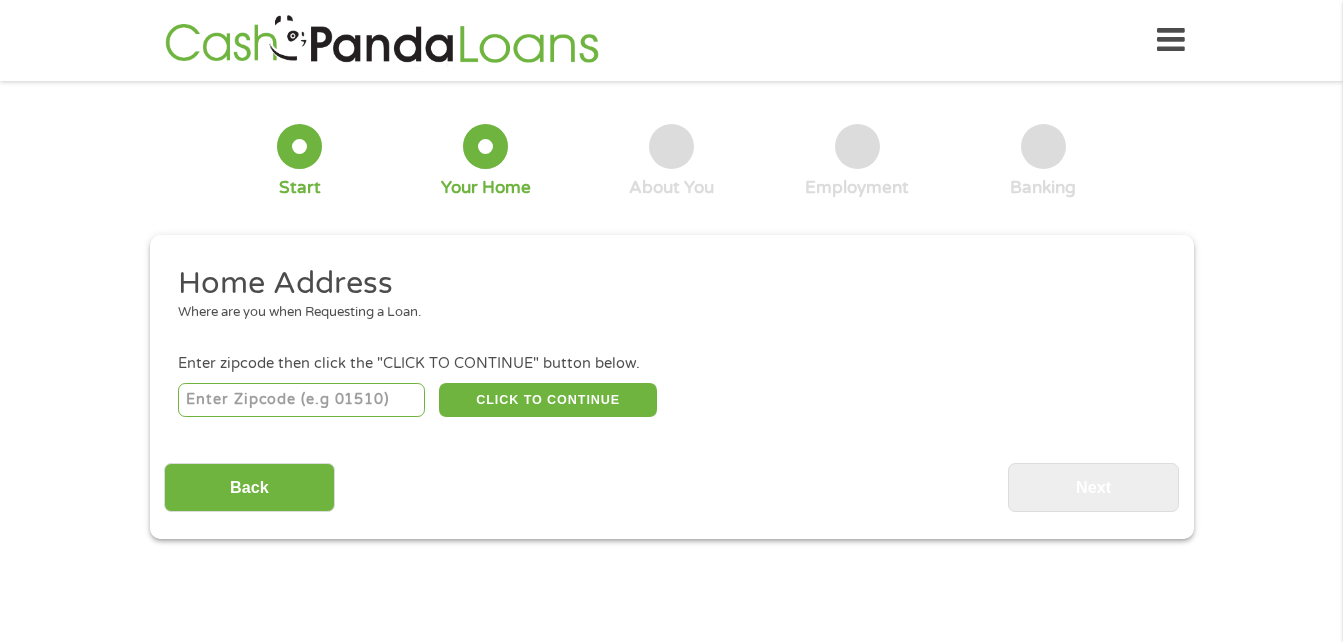 click at bounding box center [301, 400] 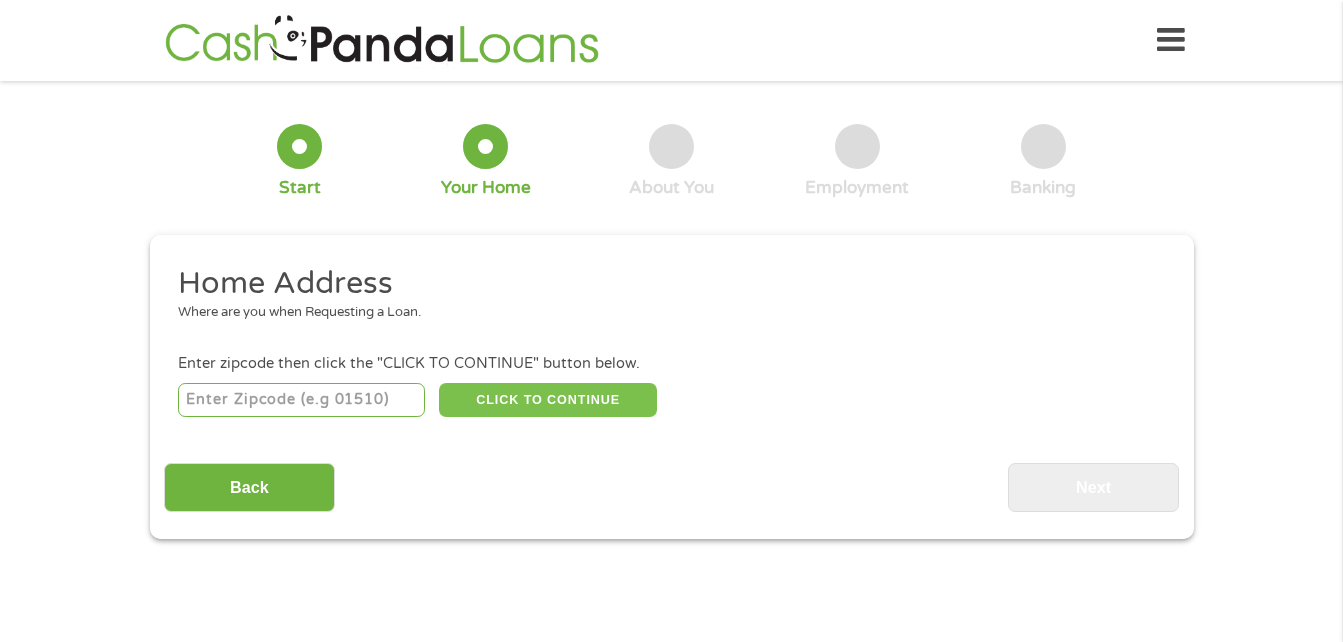 type on "[POSTAL_CODE]" 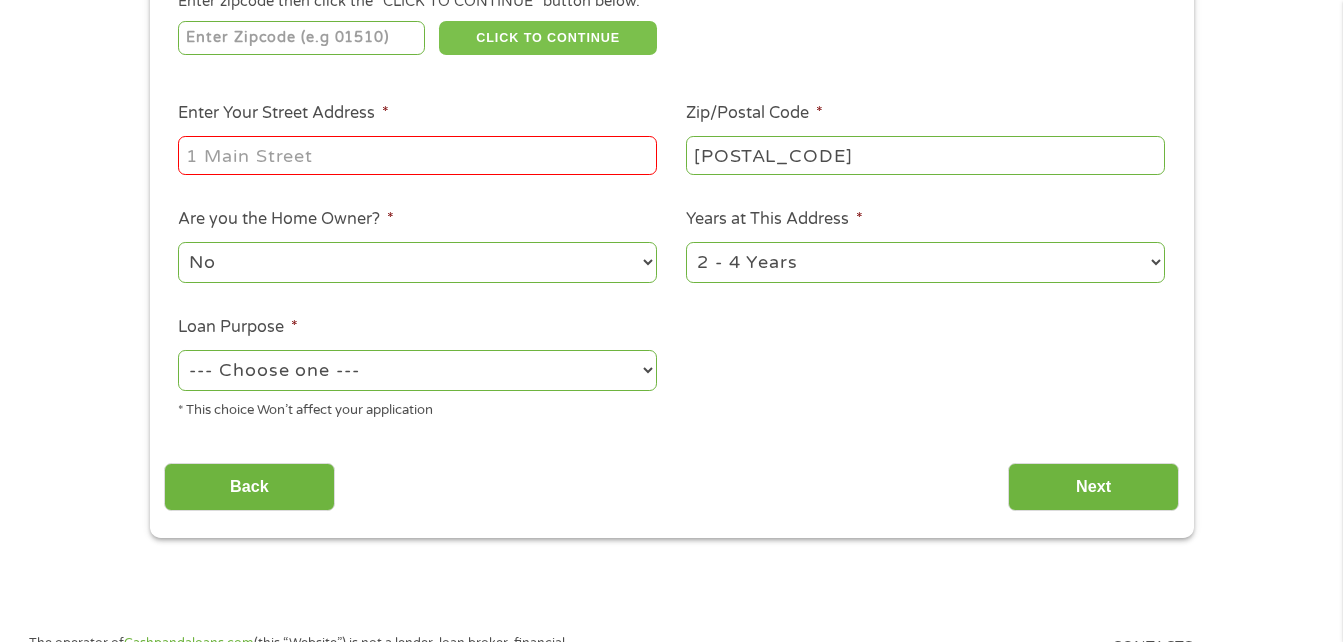 scroll, scrollTop: 379, scrollLeft: 0, axis: vertical 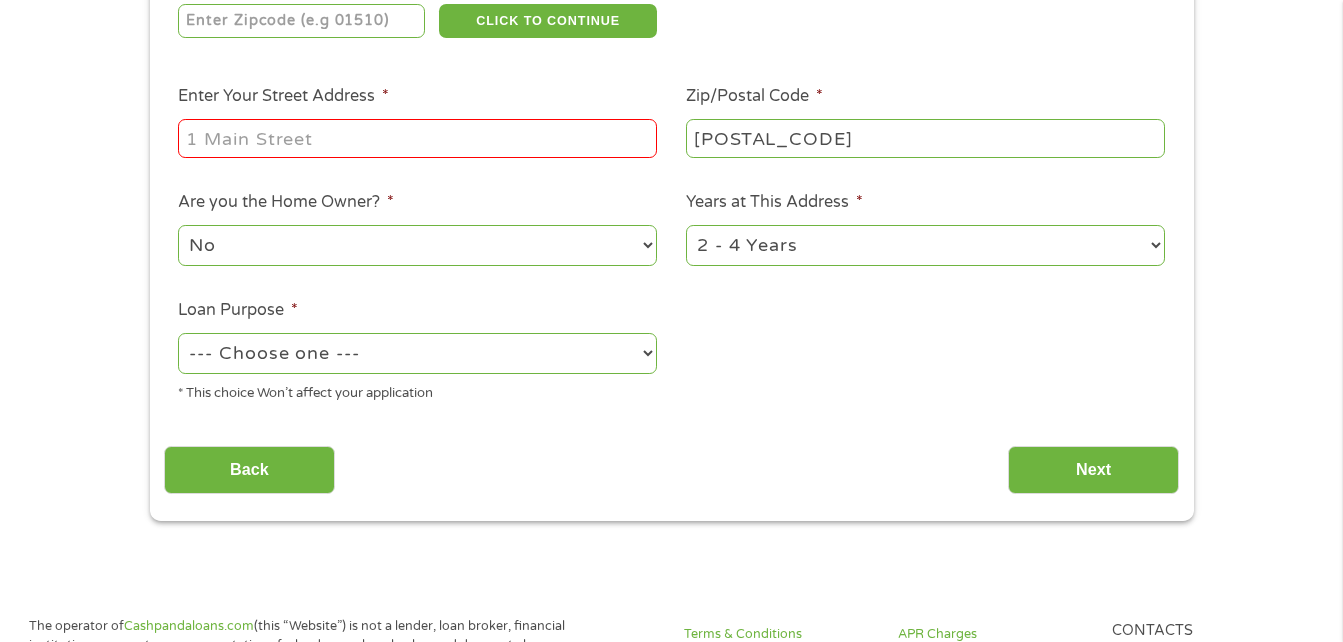 click on "Enter Your Street Address *" at bounding box center [417, 138] 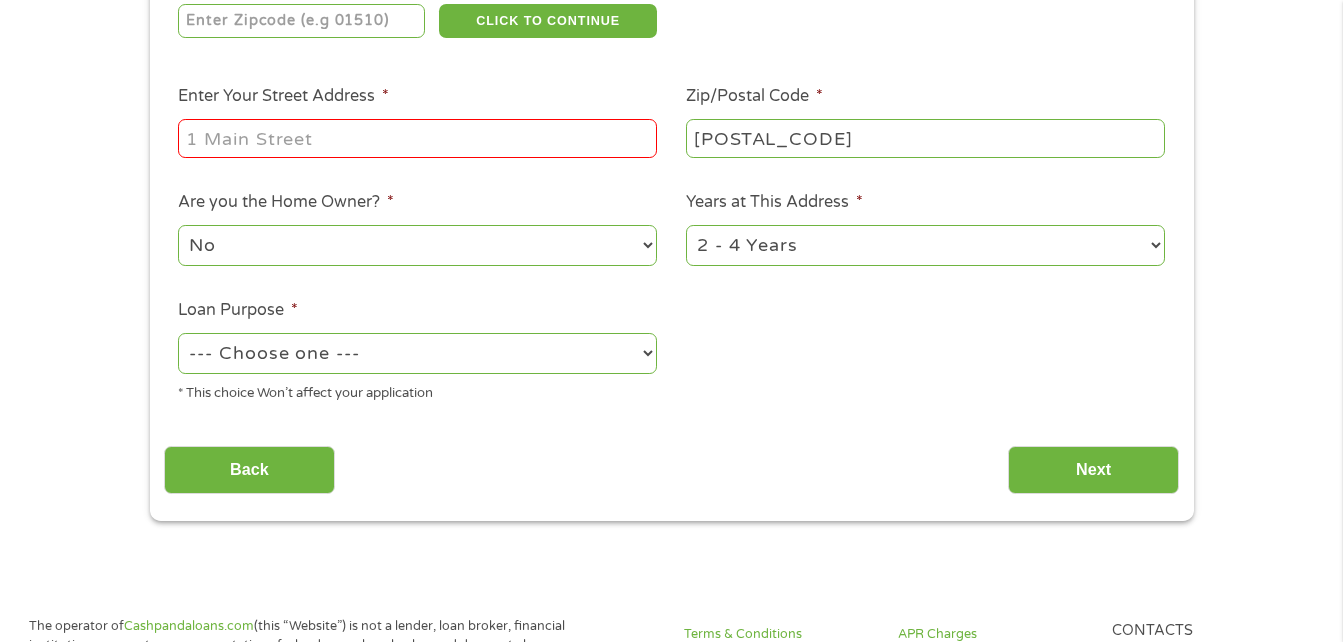 type on "[NUMBER] [STREET] Rd" 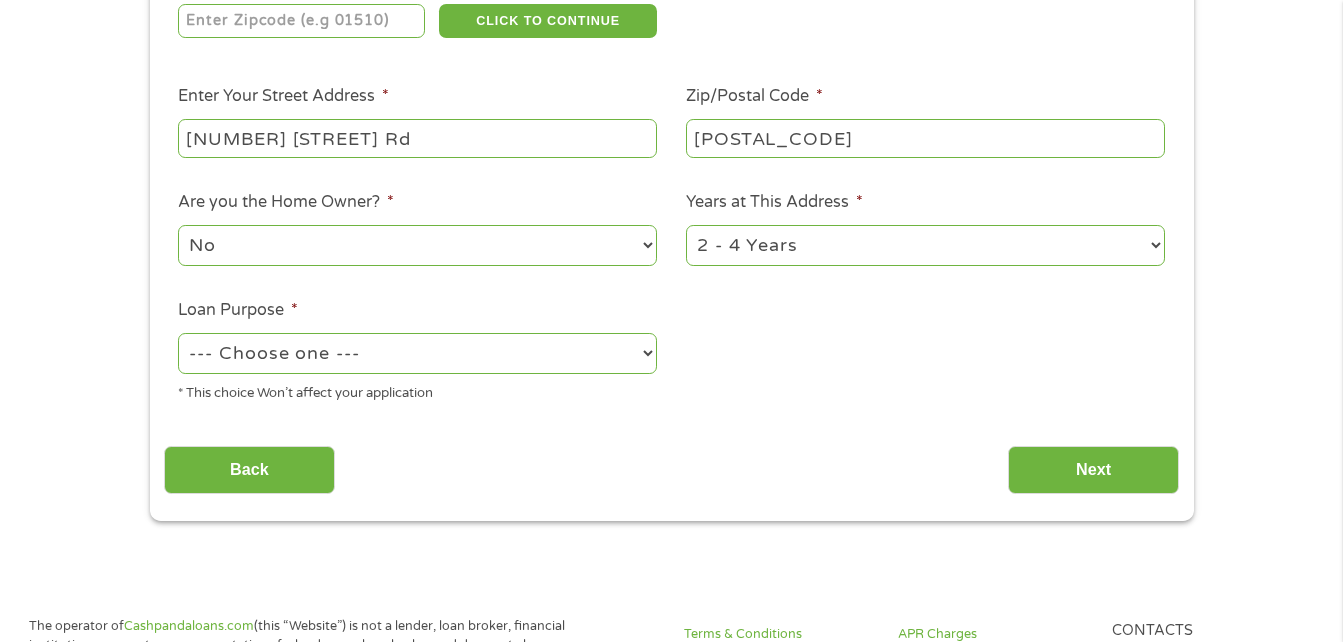 click on "1 Year or less 1 - 2 Years 2 - 4 Years Over 4 Years" at bounding box center (925, 245) 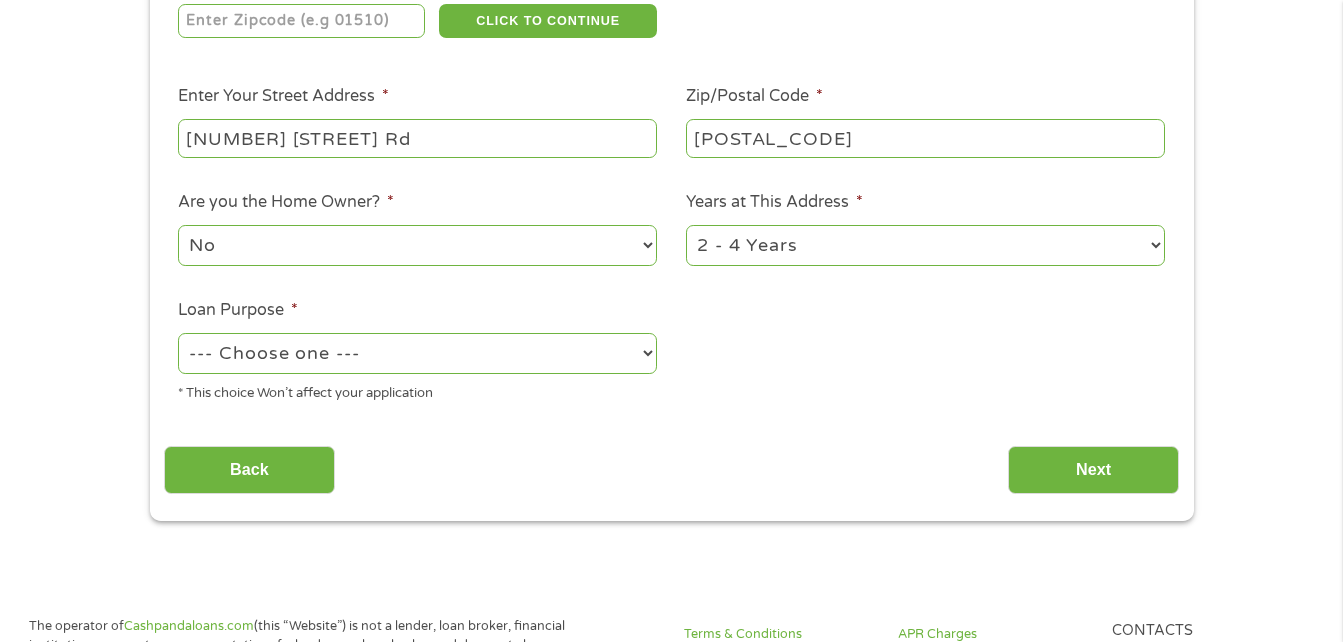 select on "60months" 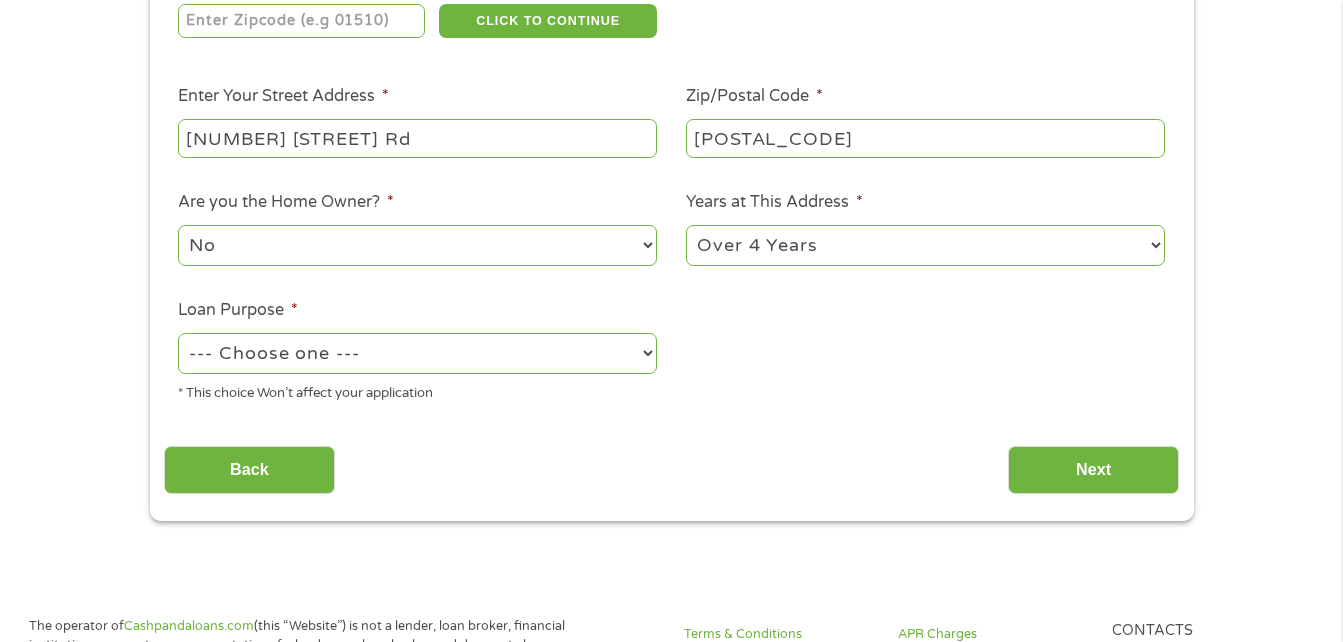 click on "1 Year or less 1 - 2 Years 2 - 4 Years Over 4 Years" at bounding box center [925, 245] 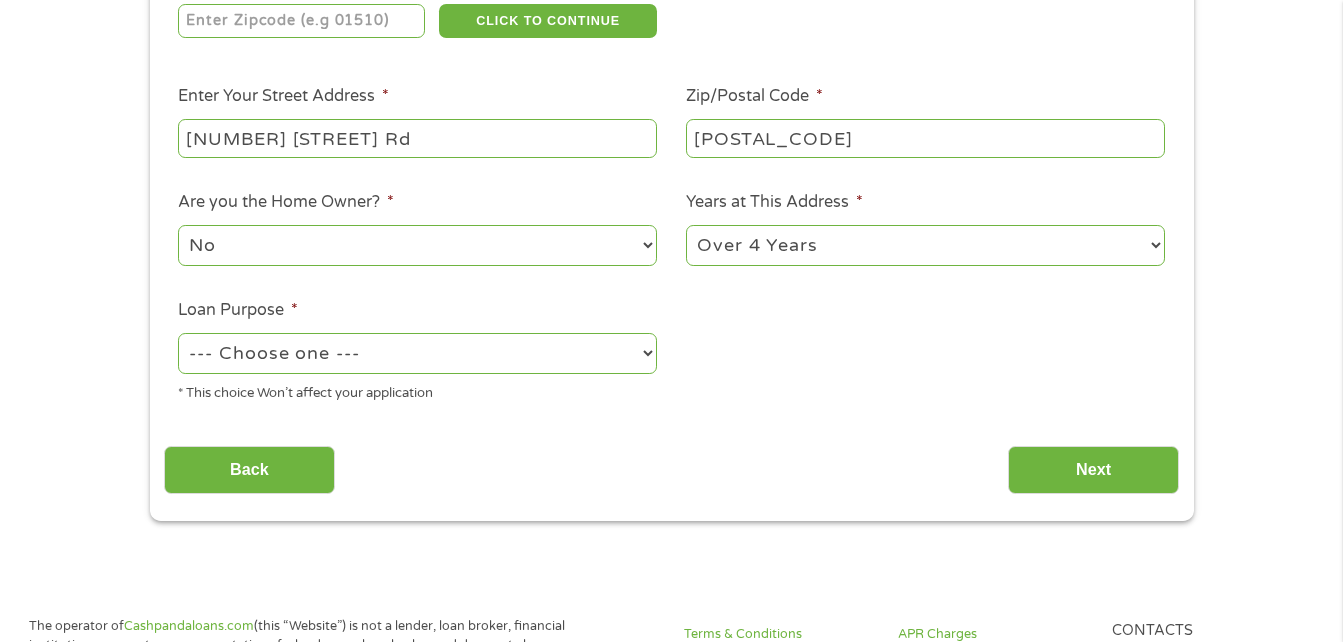 click on "--- Choose one --- Pay Bills Debt Consolidation Home Improvement Major Purchase Car Loan Short Term Cash Medical Expenses Other" at bounding box center [417, 353] 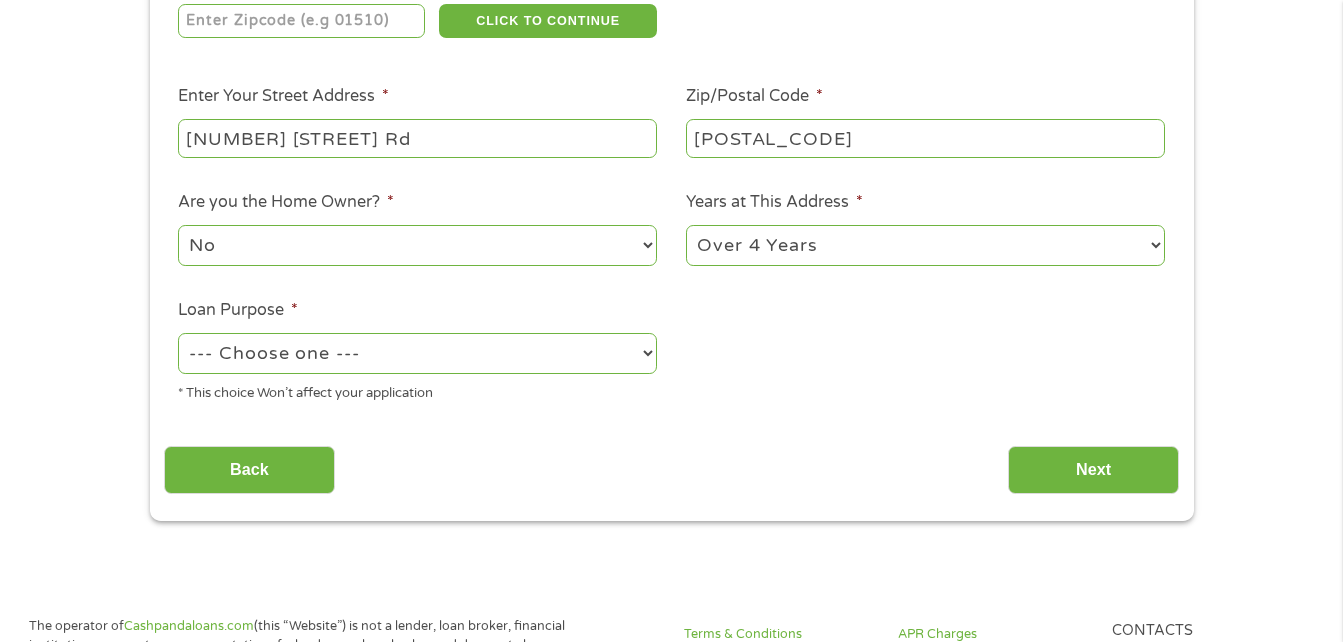 select on "shorttermcash" 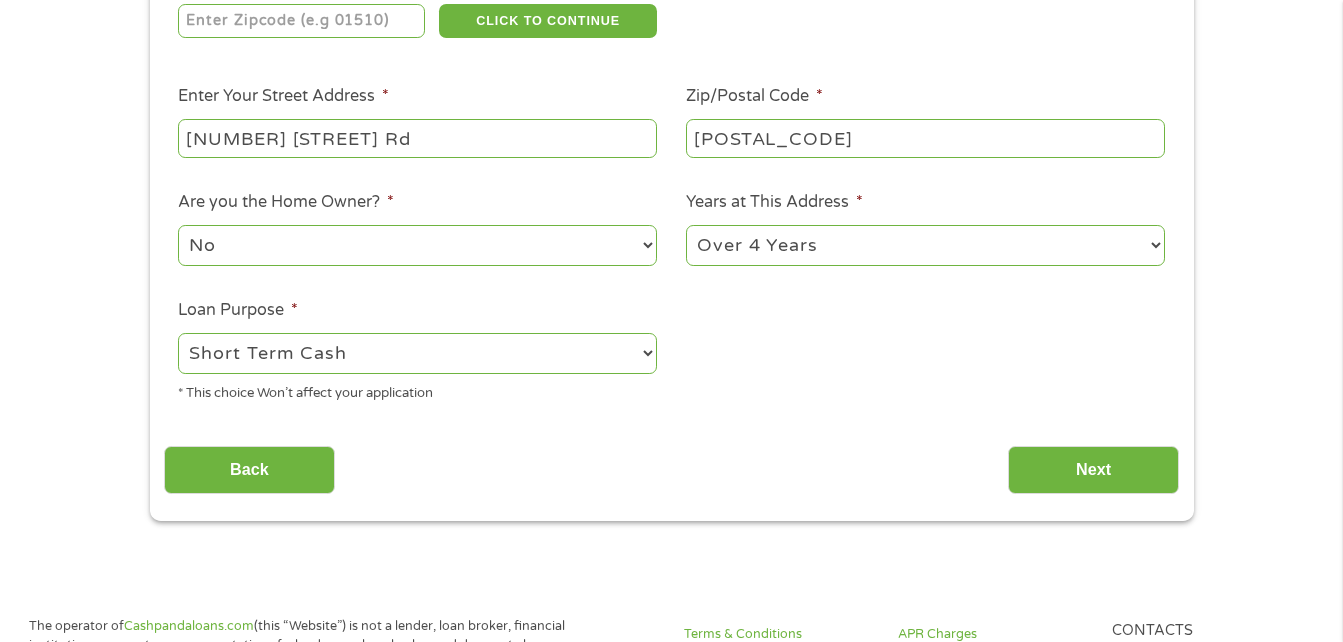 click on "--- Choose one --- Pay Bills Debt Consolidation Home Improvement Major Purchase Car Loan Short Term Cash Medical Expenses Other" at bounding box center [417, 353] 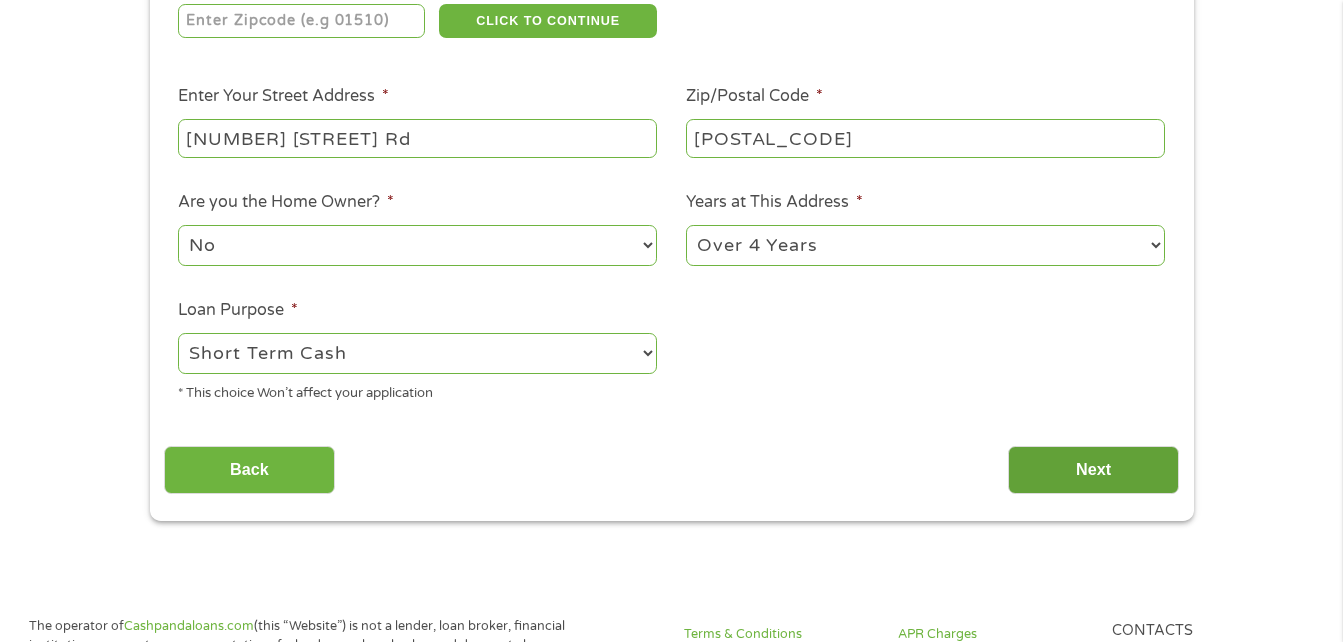click on "Next" at bounding box center (1093, 470) 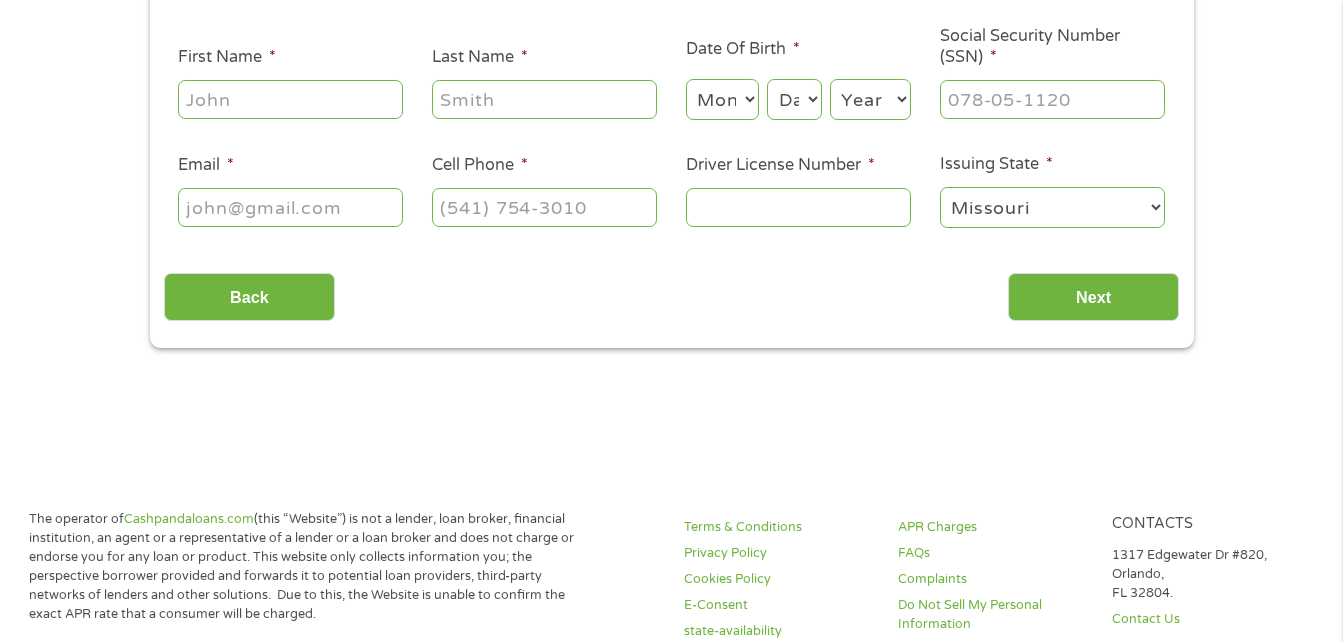 scroll, scrollTop: 8, scrollLeft: 8, axis: both 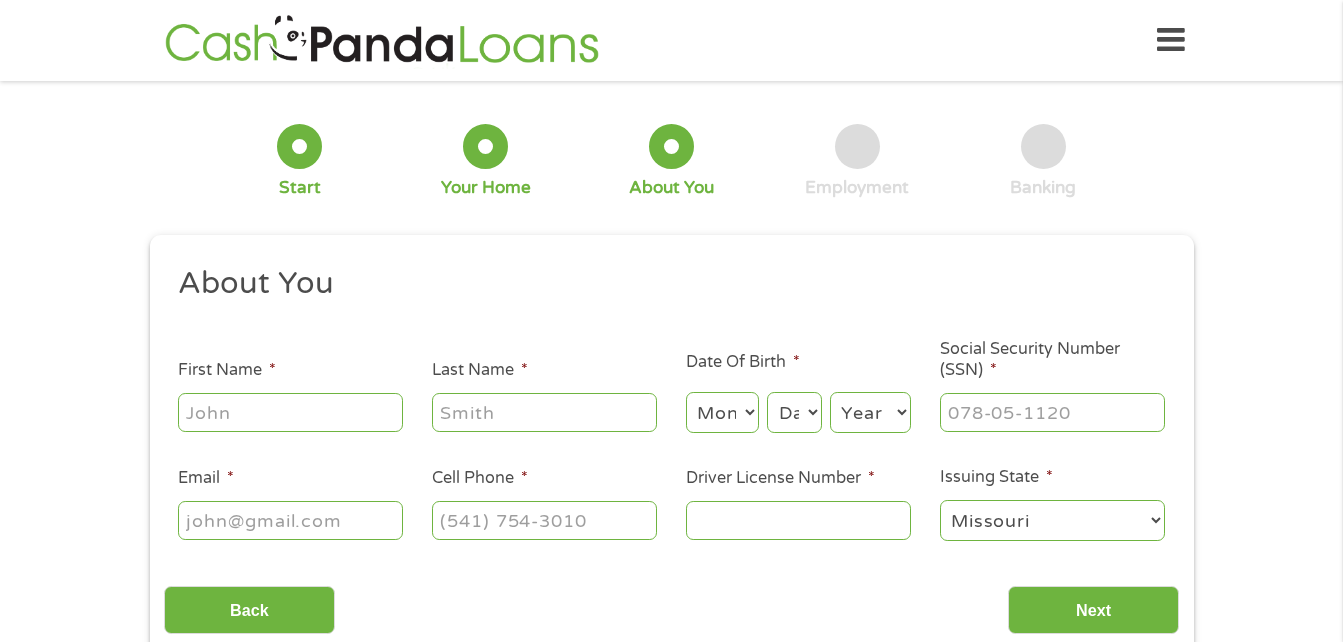 click on "First Name *" at bounding box center [290, 412] 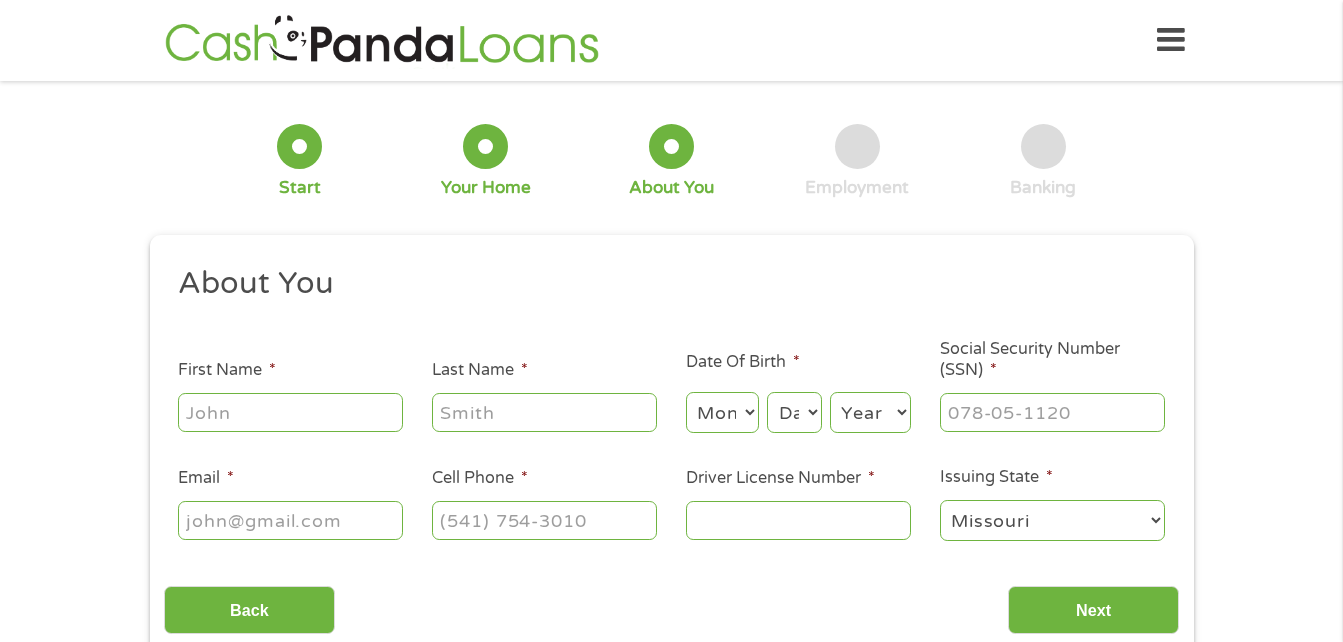 type on "Rebecca" 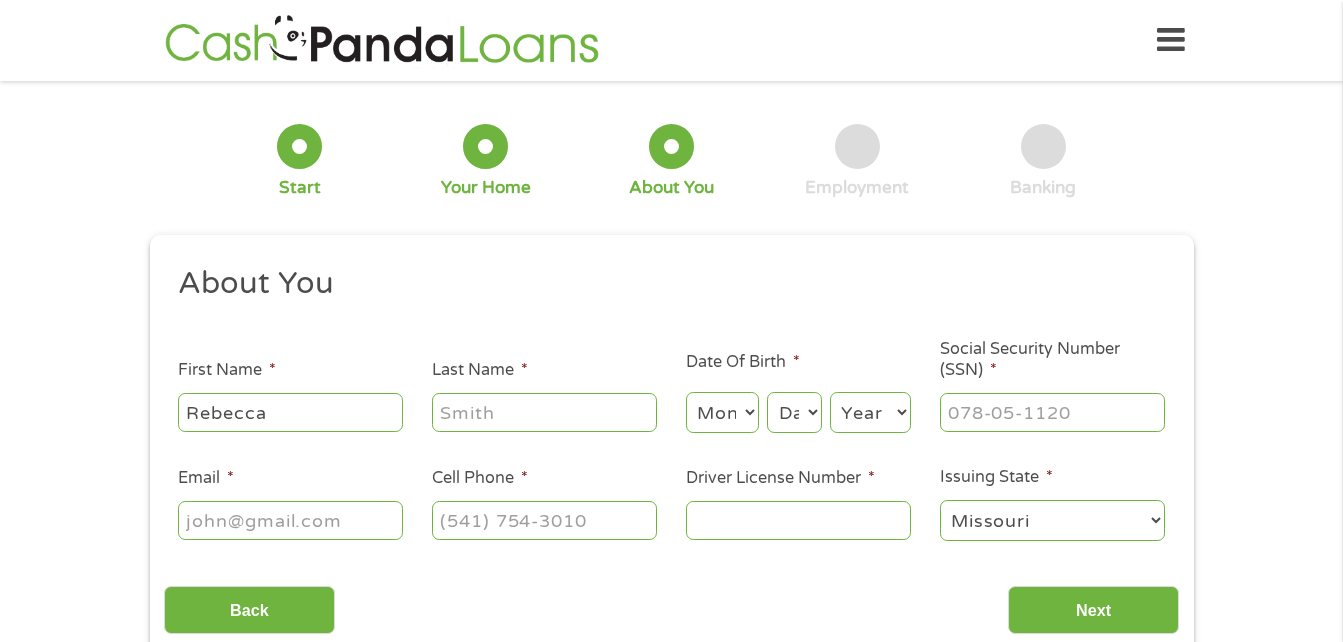 type on "[LAST]" 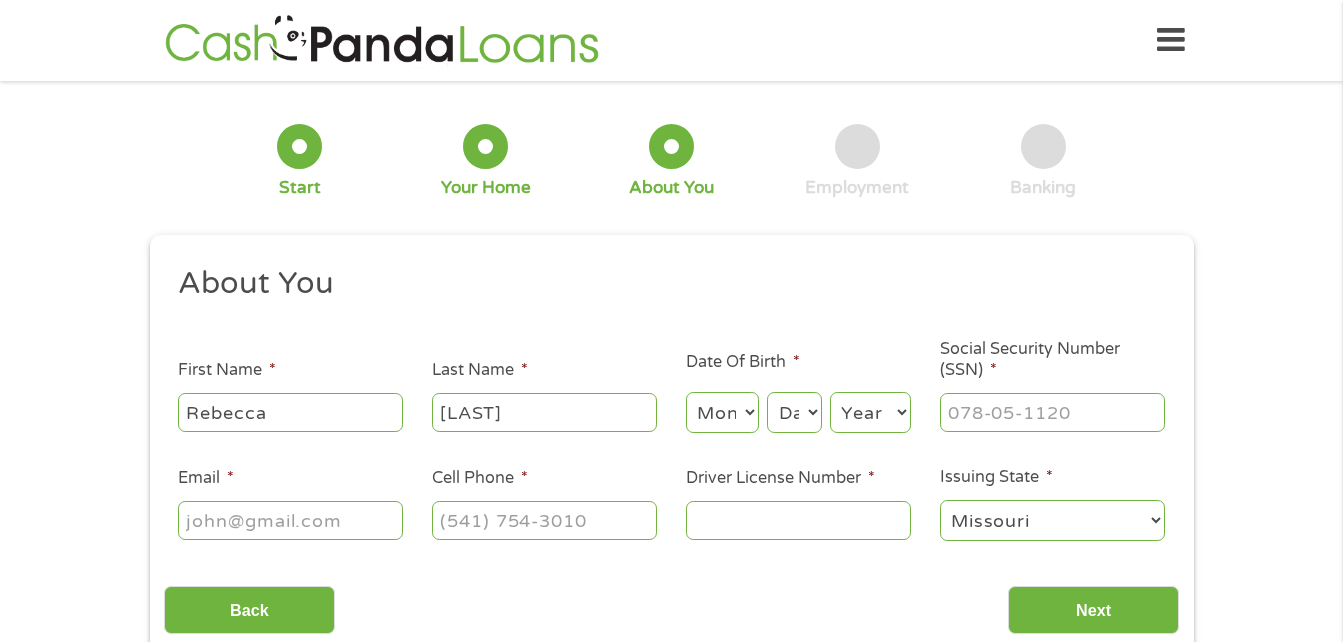 select on "3" 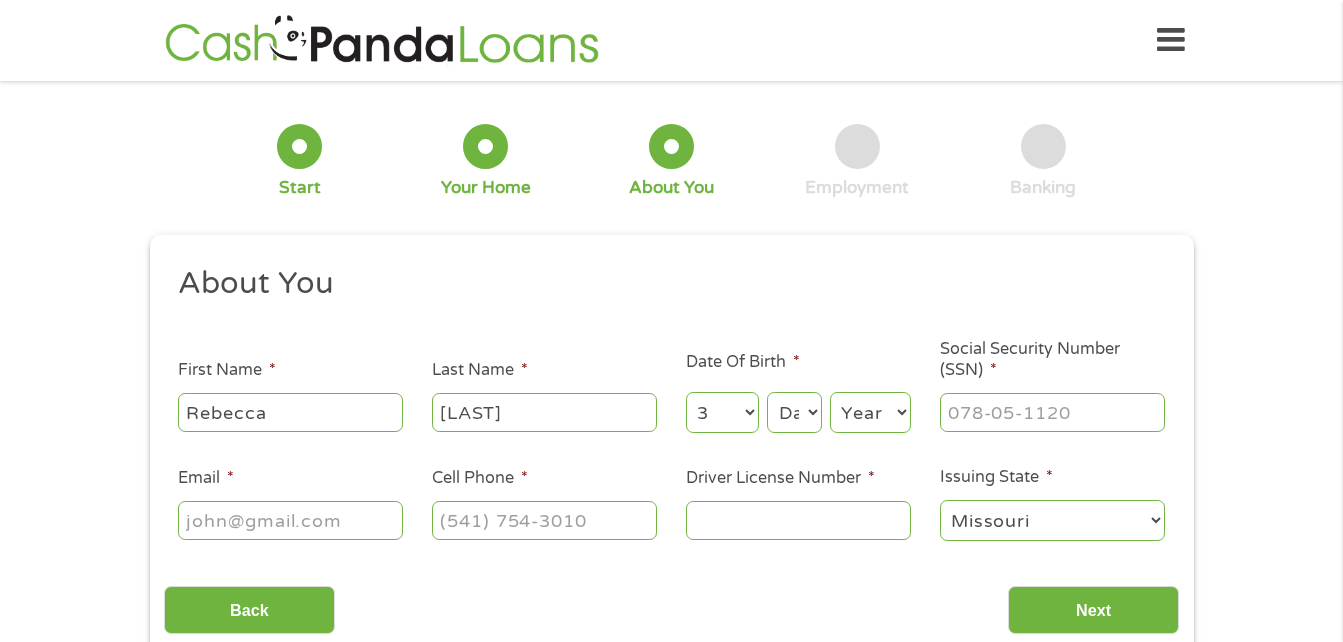 select on "22" 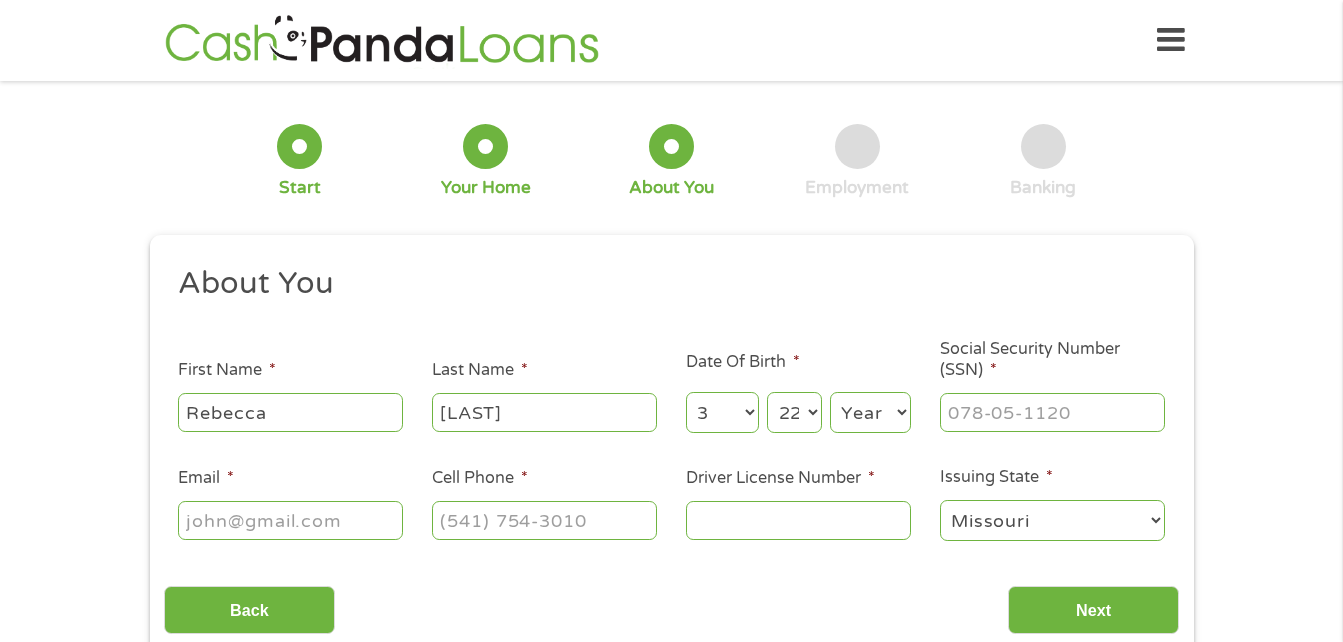 select on "1973" 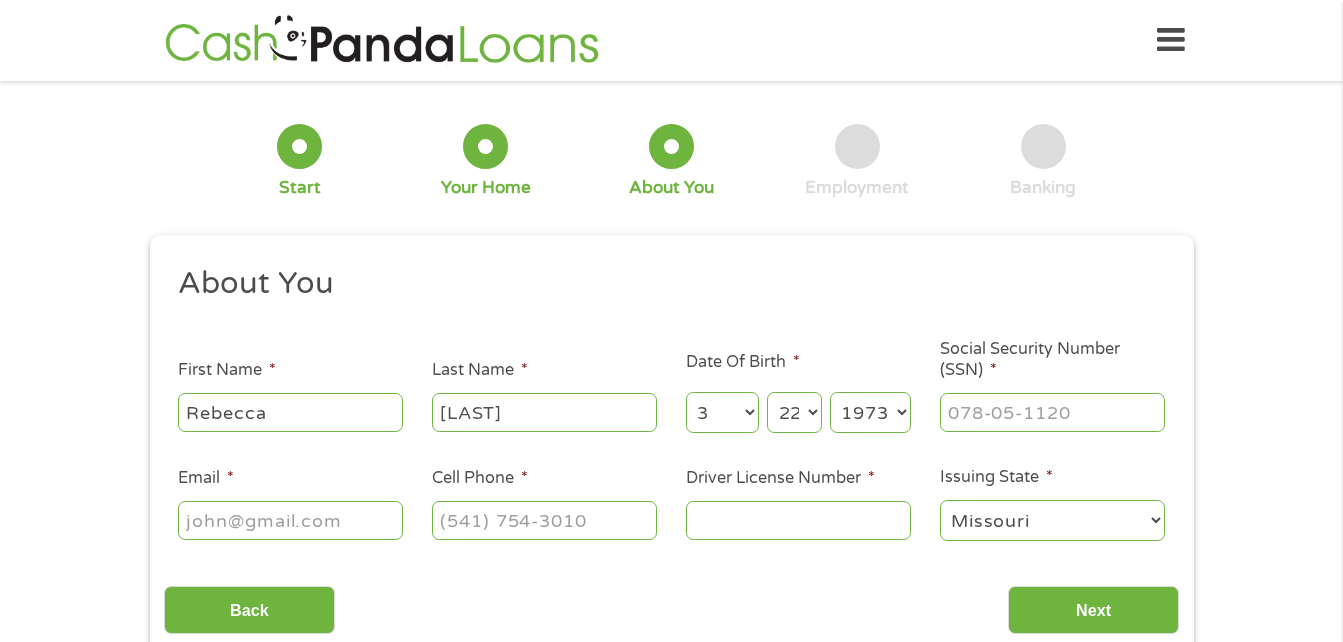 type on "[FIRST][LAST]@example.com" 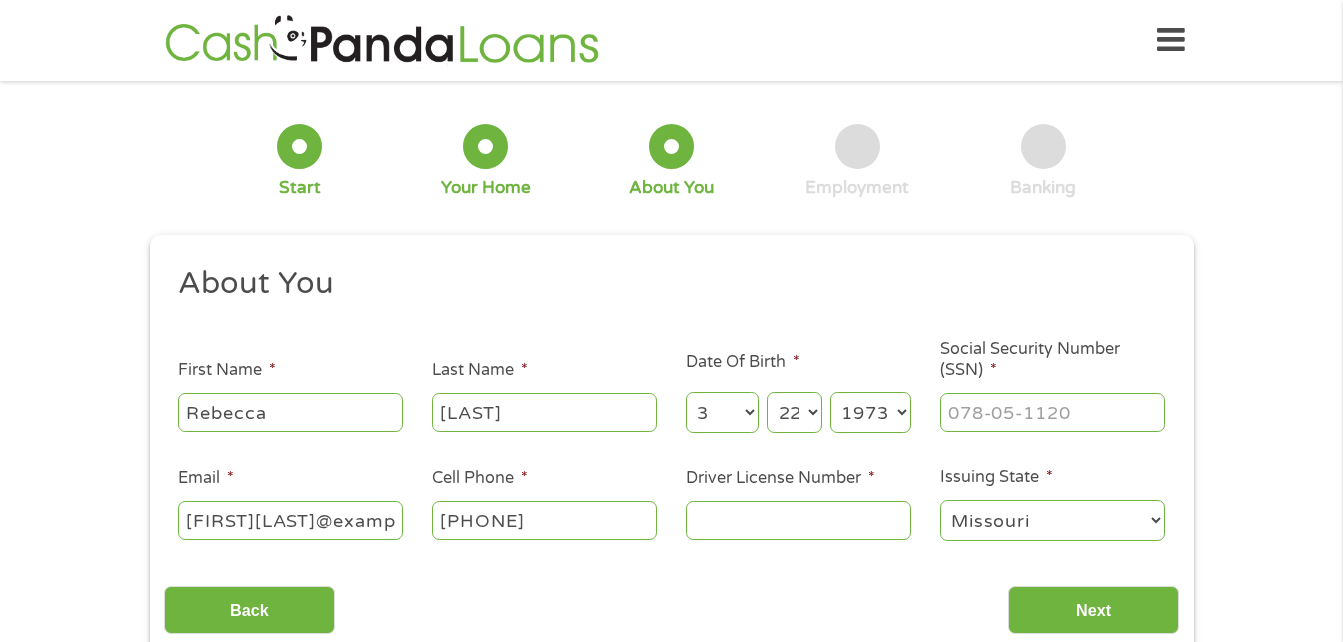 type on "[PHONE]" 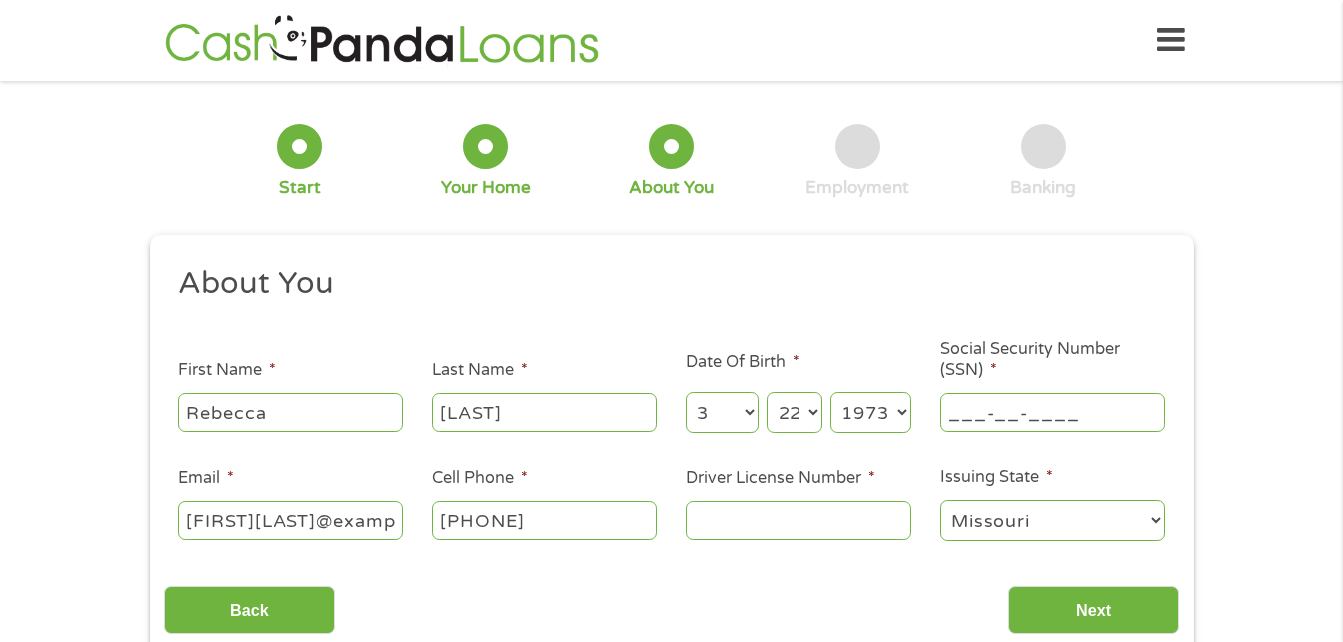 click on "___-__-____" at bounding box center (1052, 412) 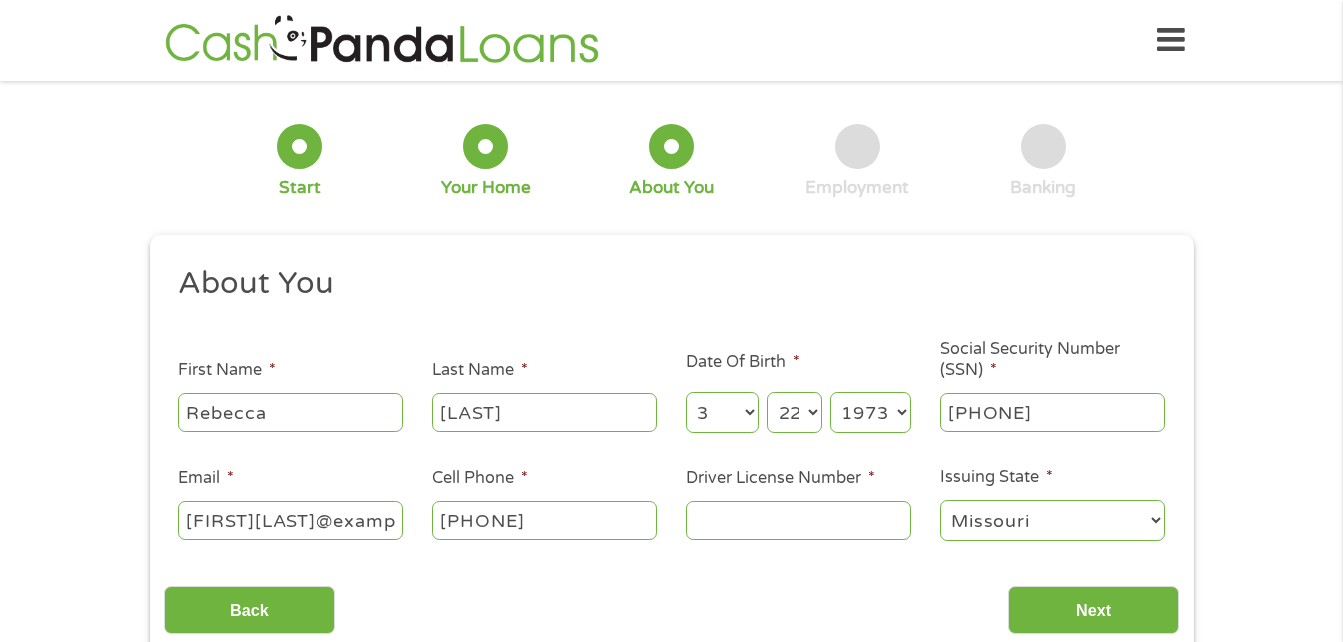 type on "[PHONE]" 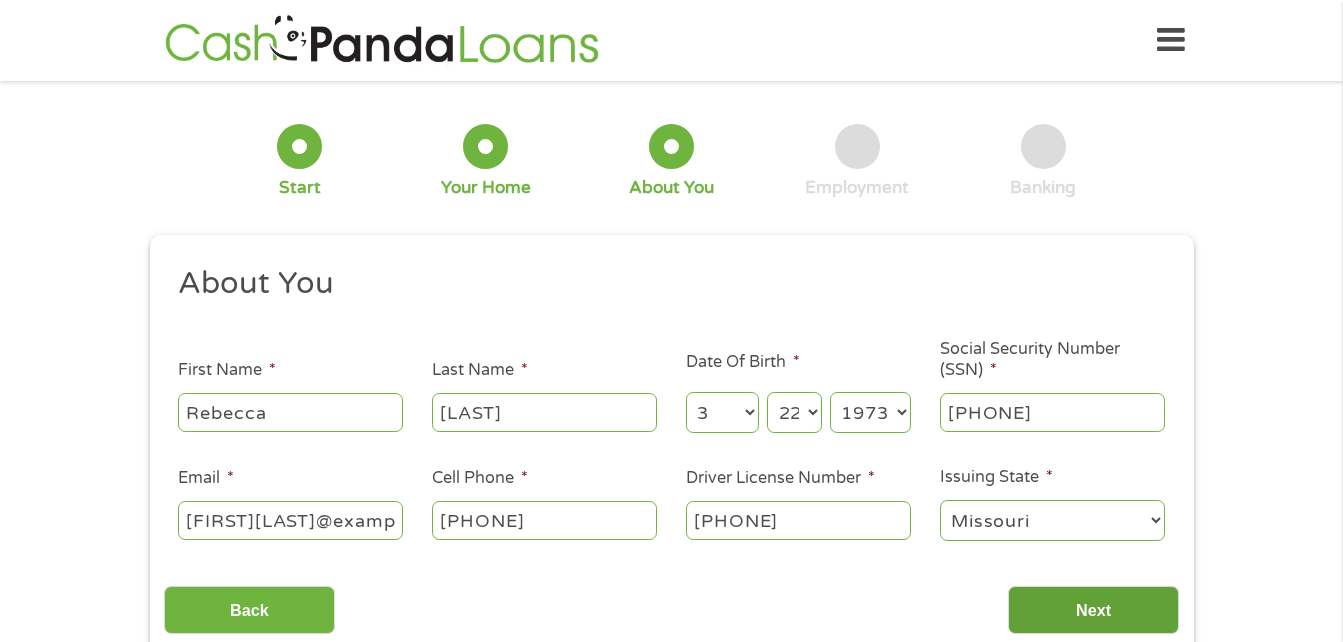 type on "[PHONE]" 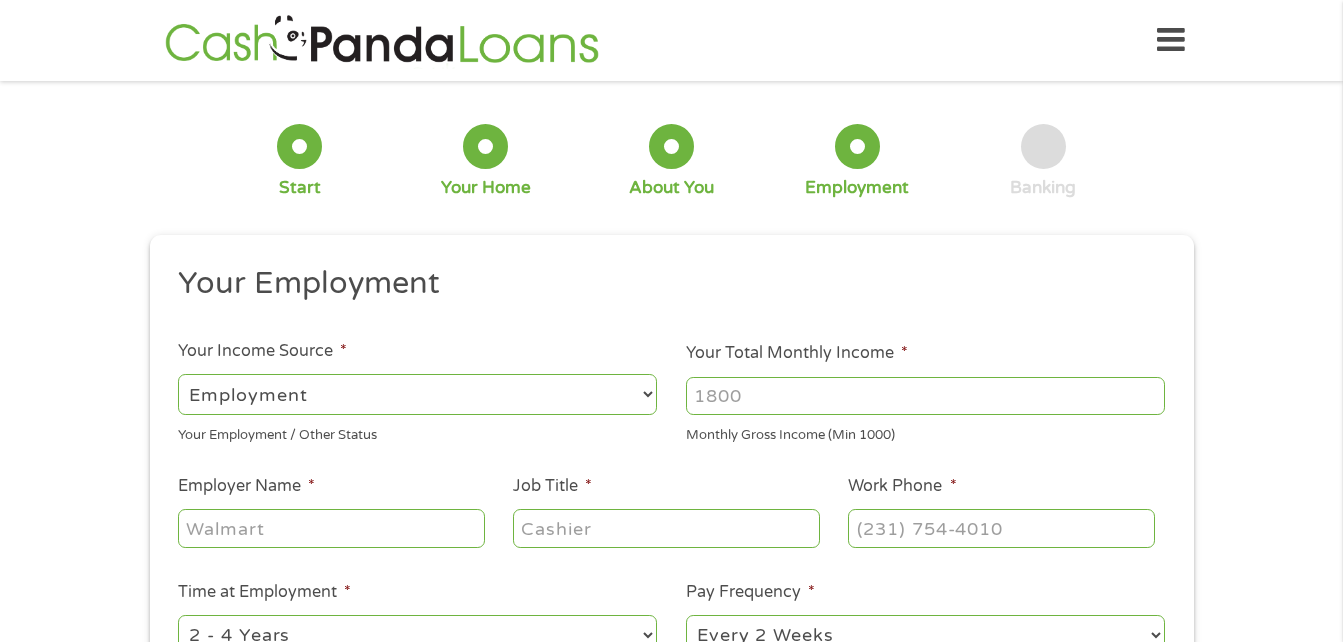 scroll, scrollTop: 8, scrollLeft: 8, axis: both 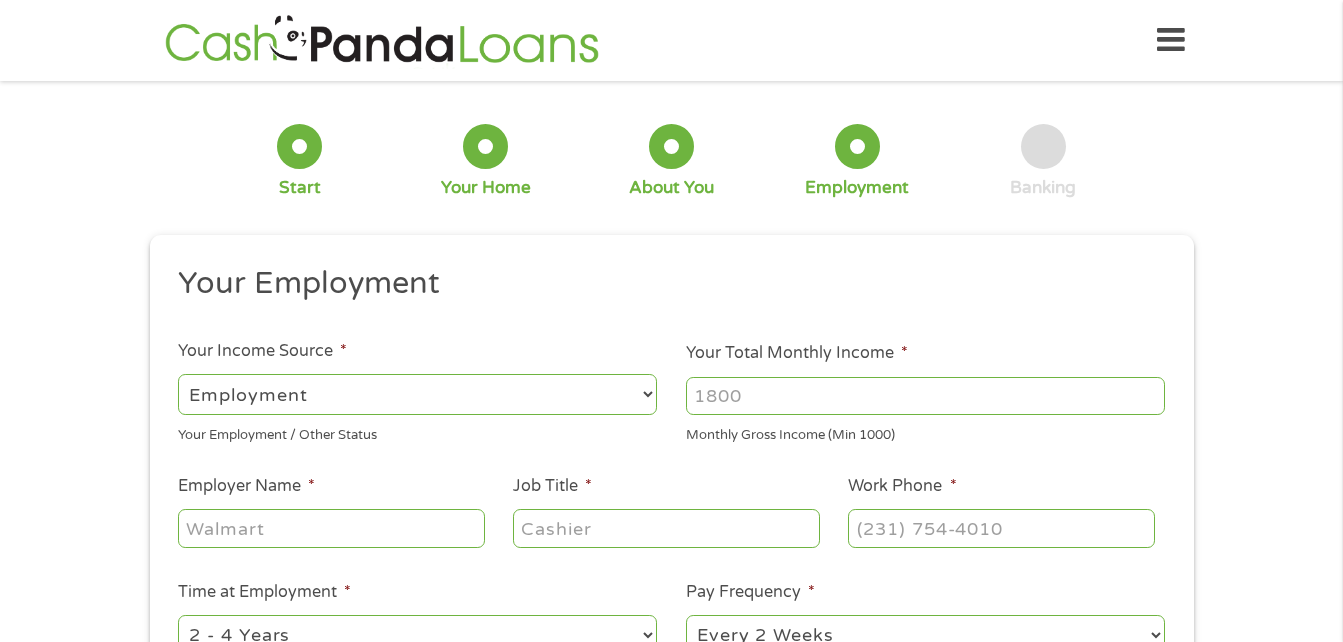 click on "Your Total Monthly Income *" at bounding box center (925, 396) 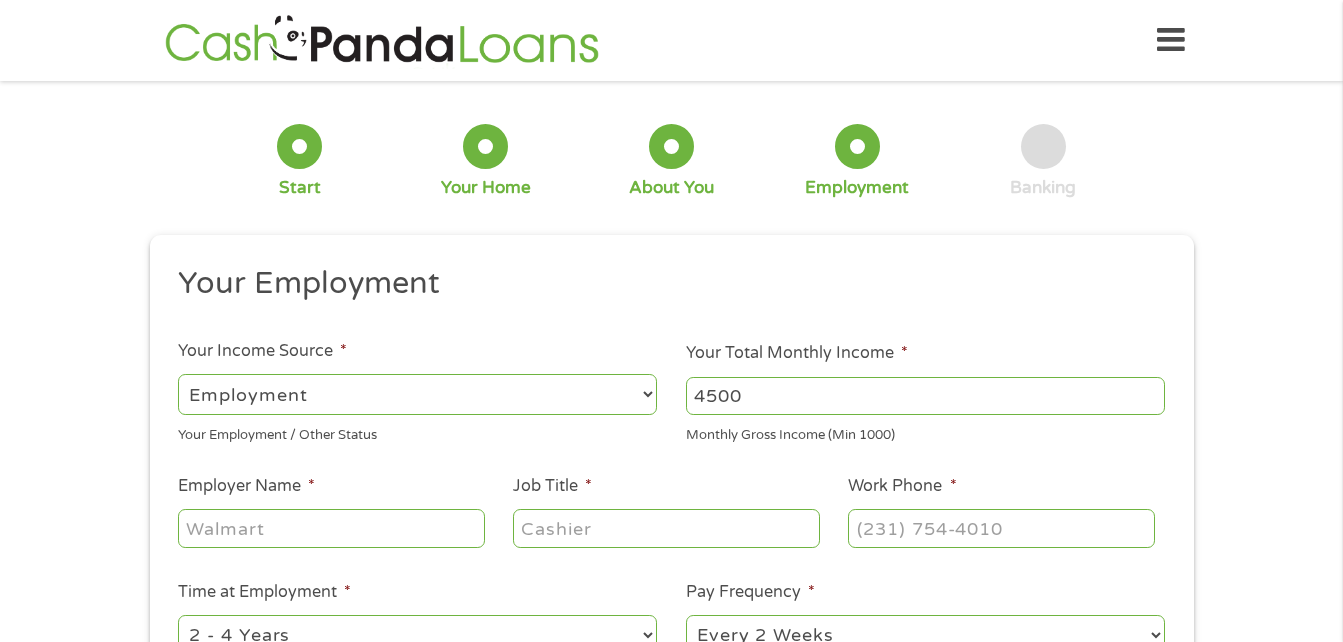 type on "4500" 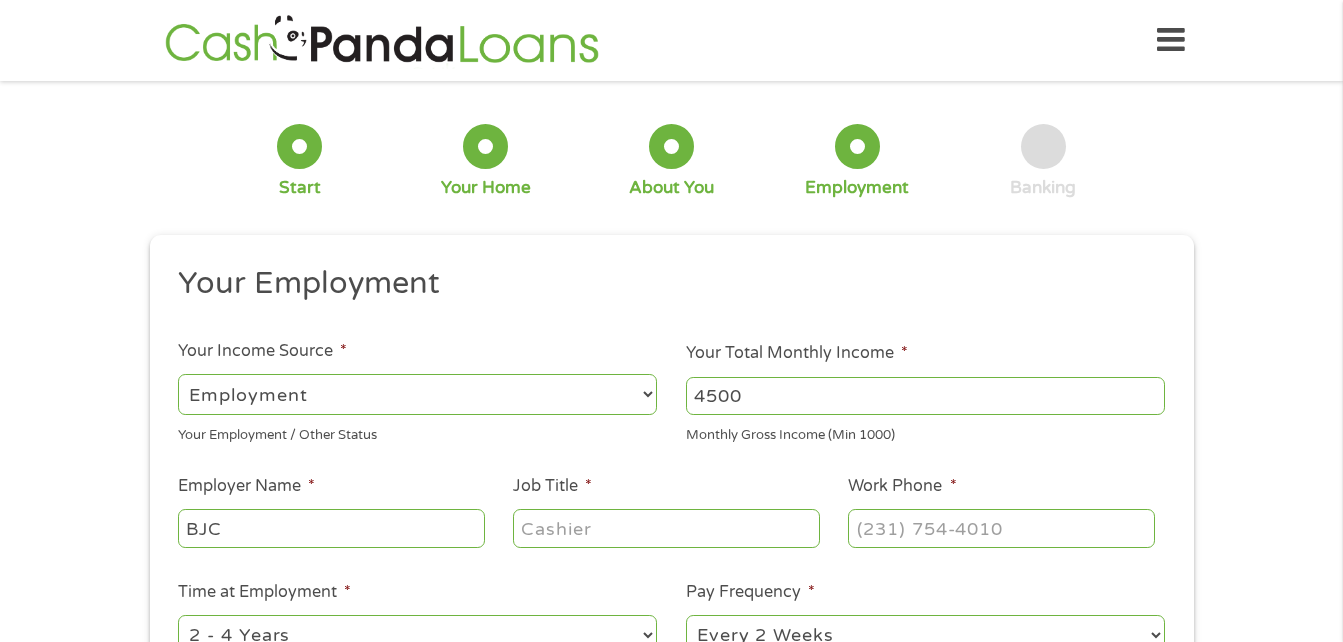 type on "BJC" 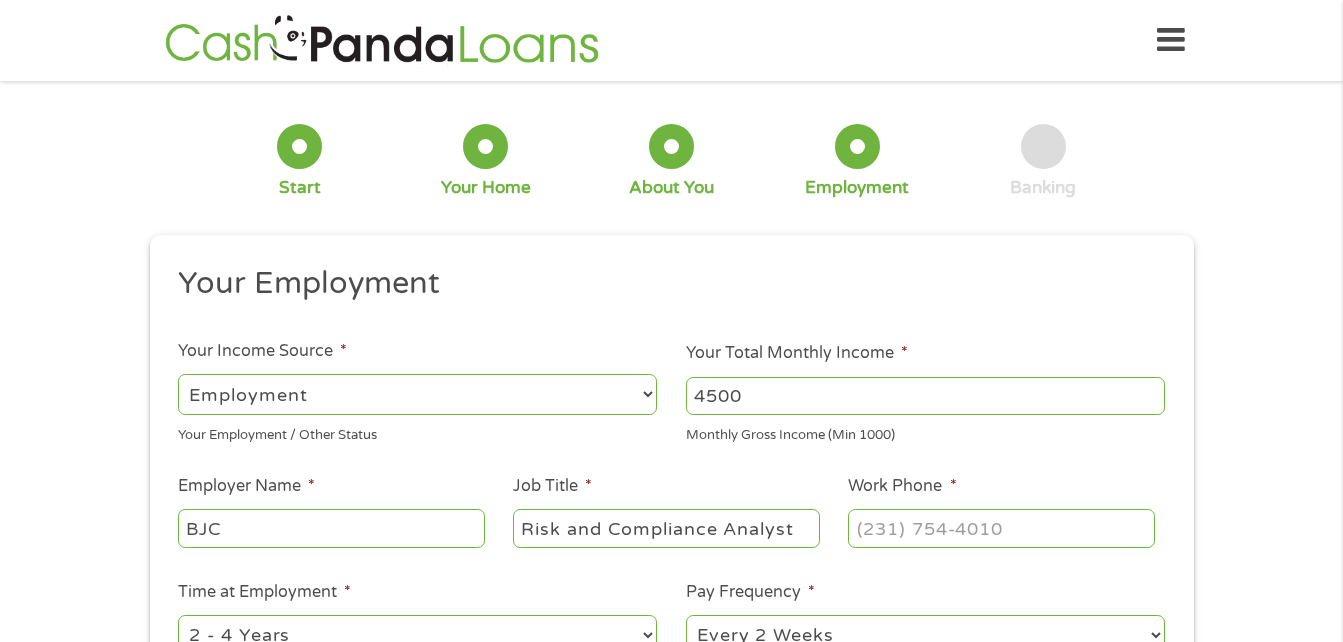 type on "Risk and Compliance Analyst" 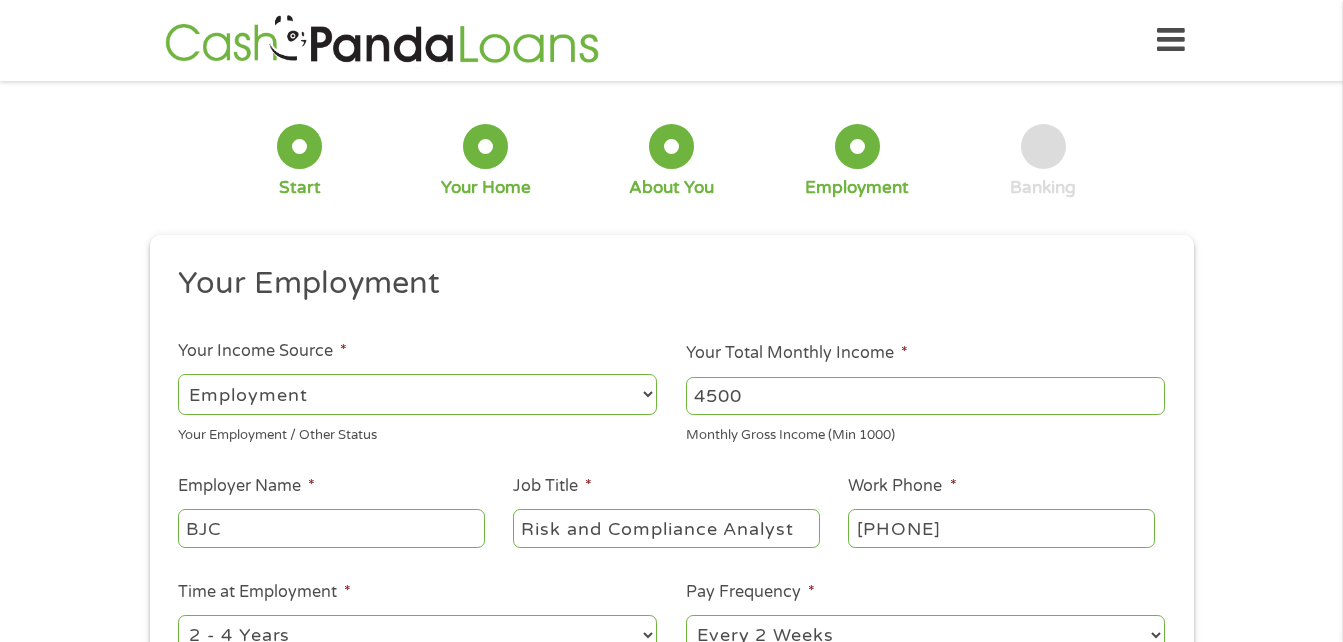 type on "[PHONE]" 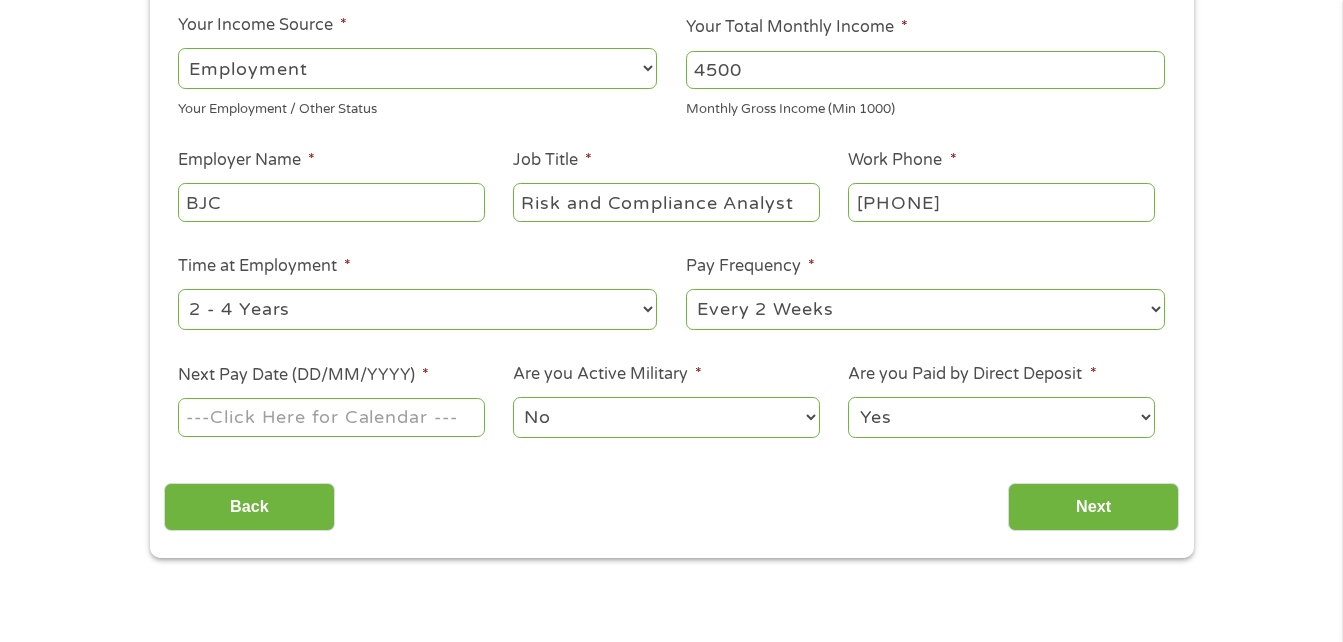 scroll, scrollTop: 343, scrollLeft: 0, axis: vertical 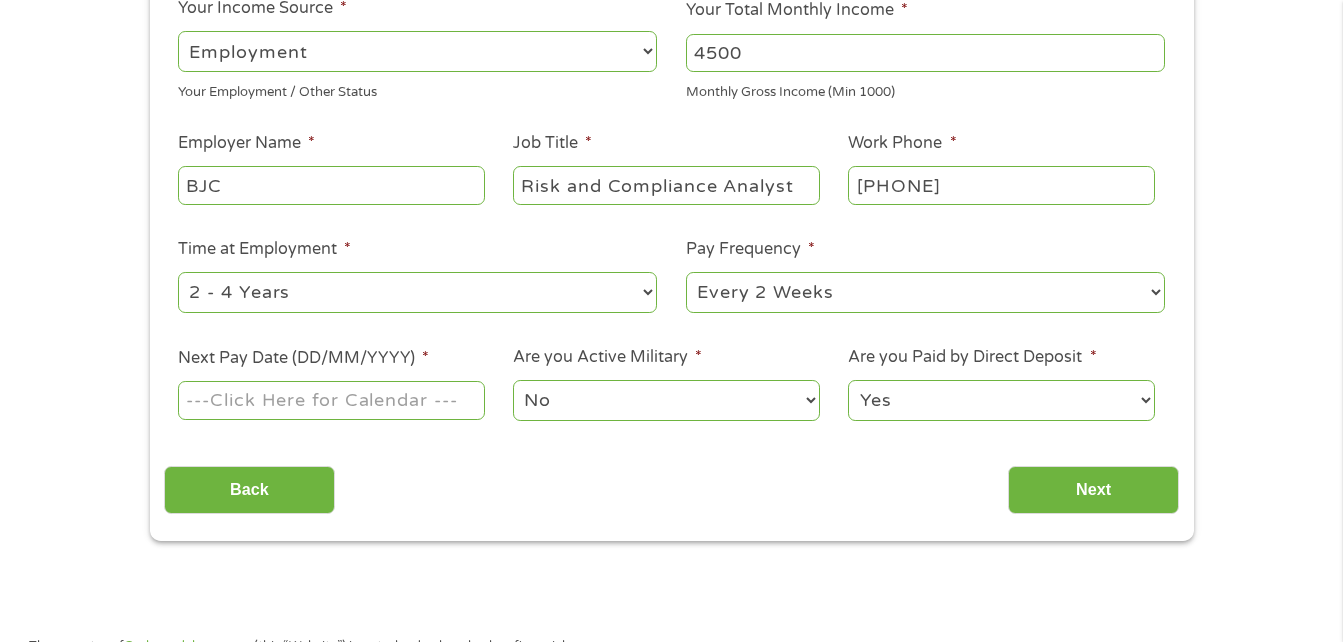 click on "--- Choose one --- 1 Year or less 1 - 2 Years 2 - 4 Years Over 4 Years" at bounding box center [417, 292] 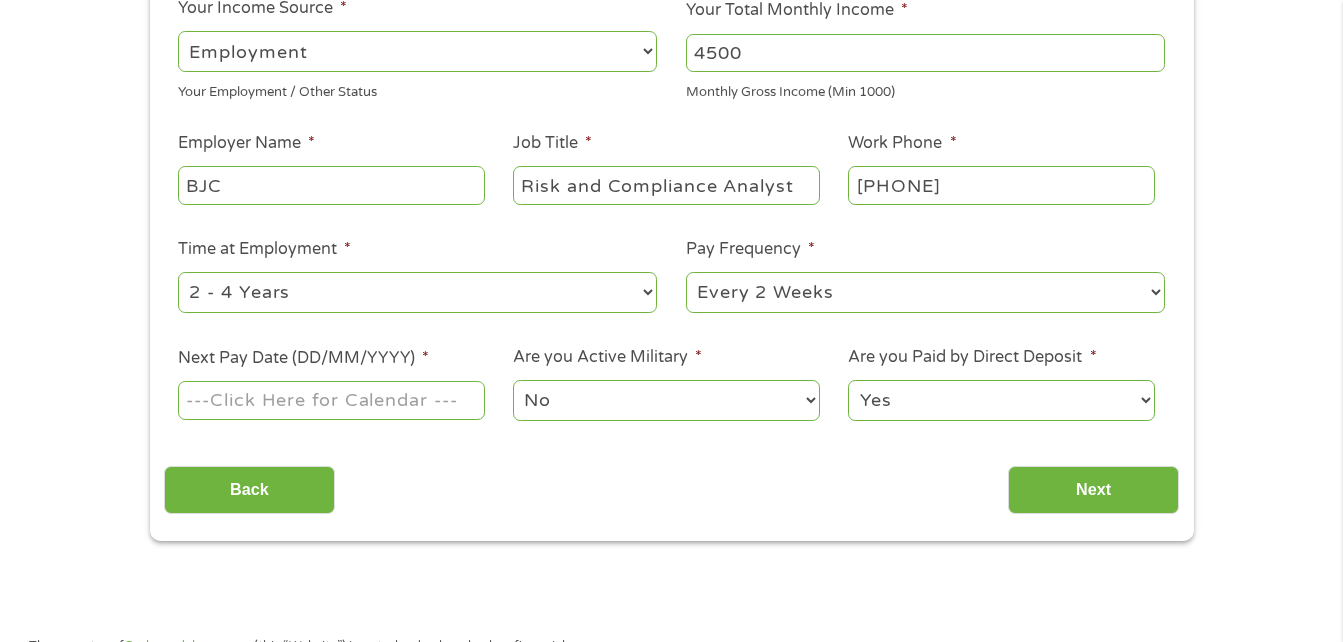 select on "60months" 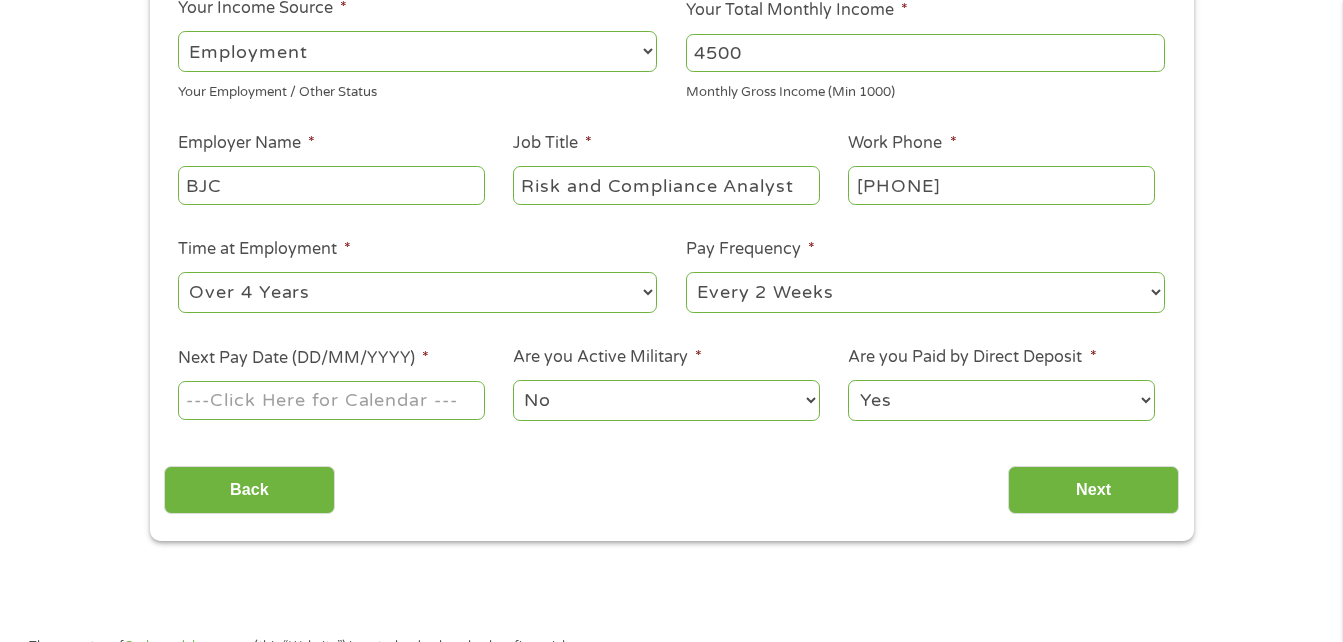 click on "--- Choose one --- 1 Year or less 1 - 2 Years 2 - 4 Years Over 4 Years" at bounding box center (417, 292) 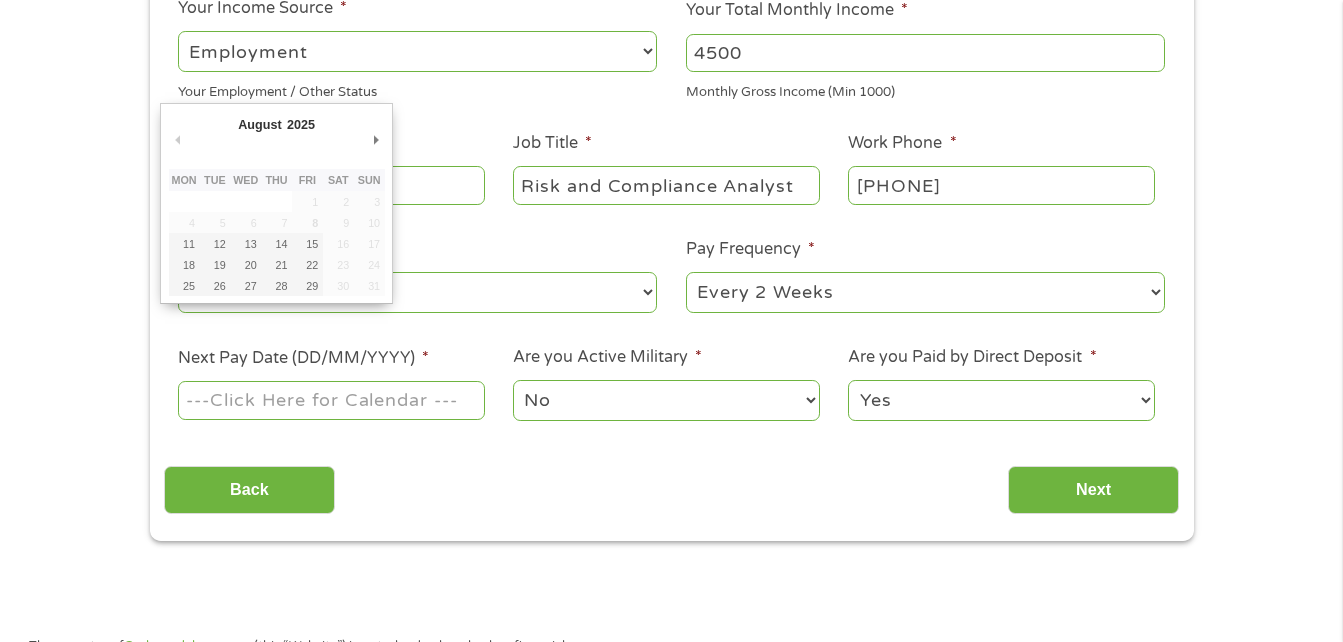 click on "Next Pay Date (DD/MM/YYYY) *" at bounding box center (331, 400) 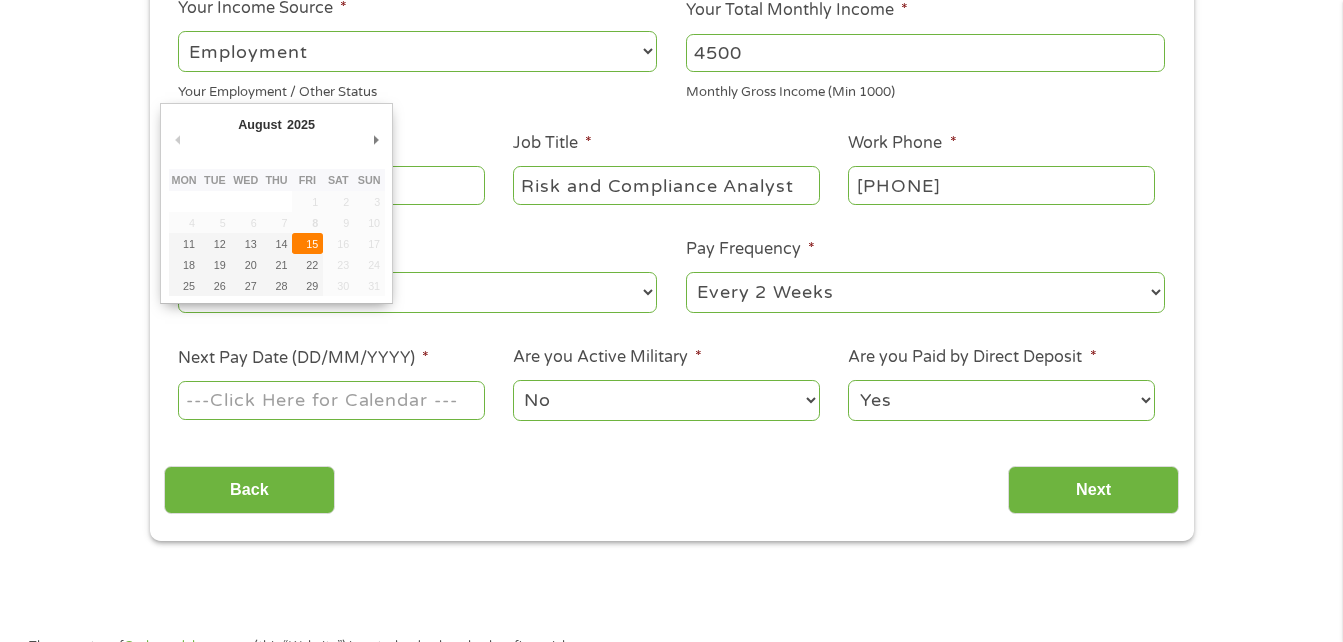 type on "15/08/2025" 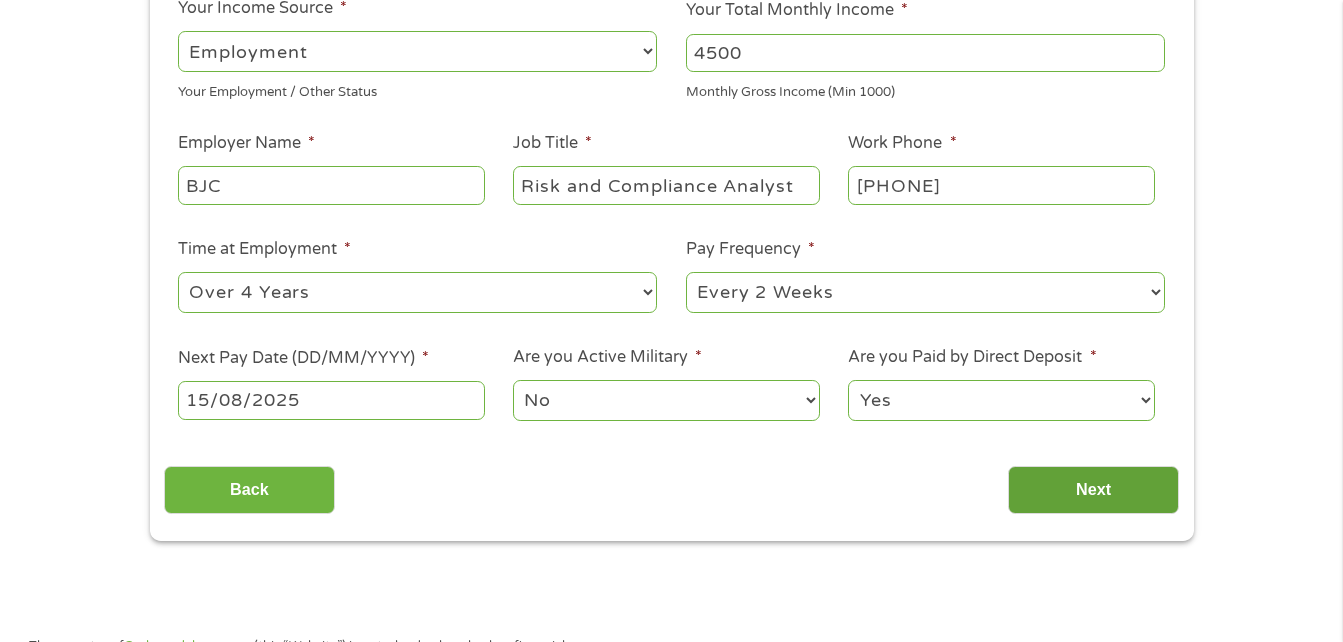 click on "Next" at bounding box center [1093, 490] 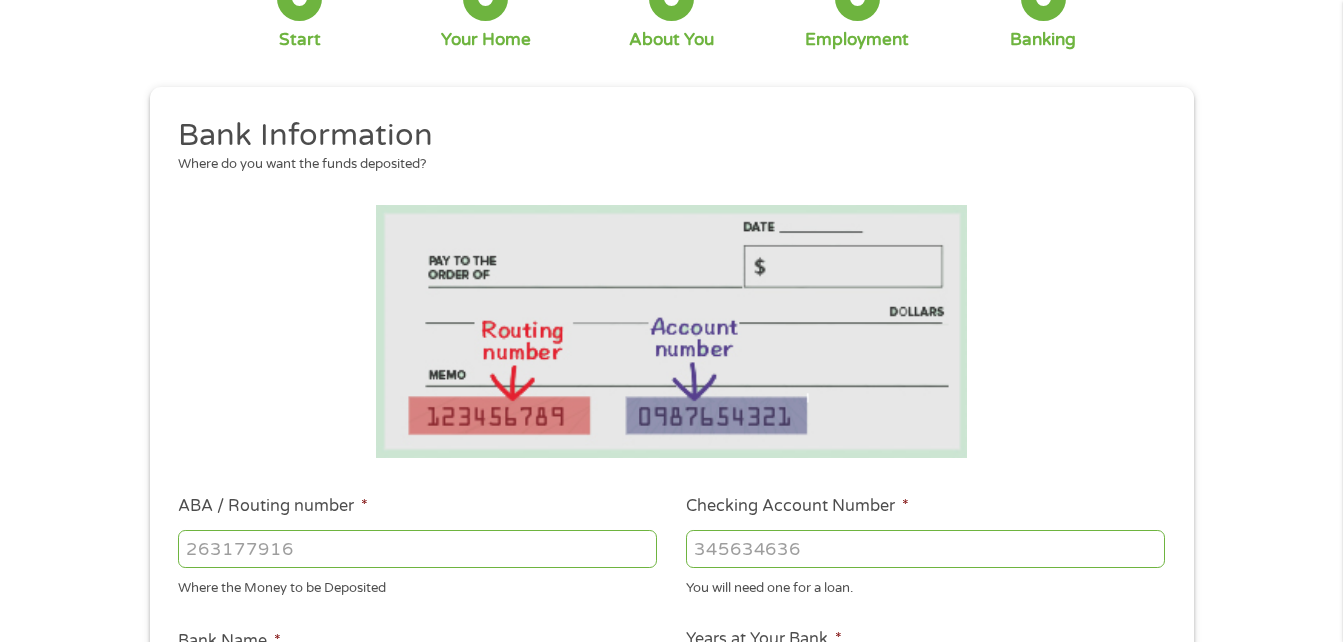 scroll, scrollTop: 8, scrollLeft: 8, axis: both 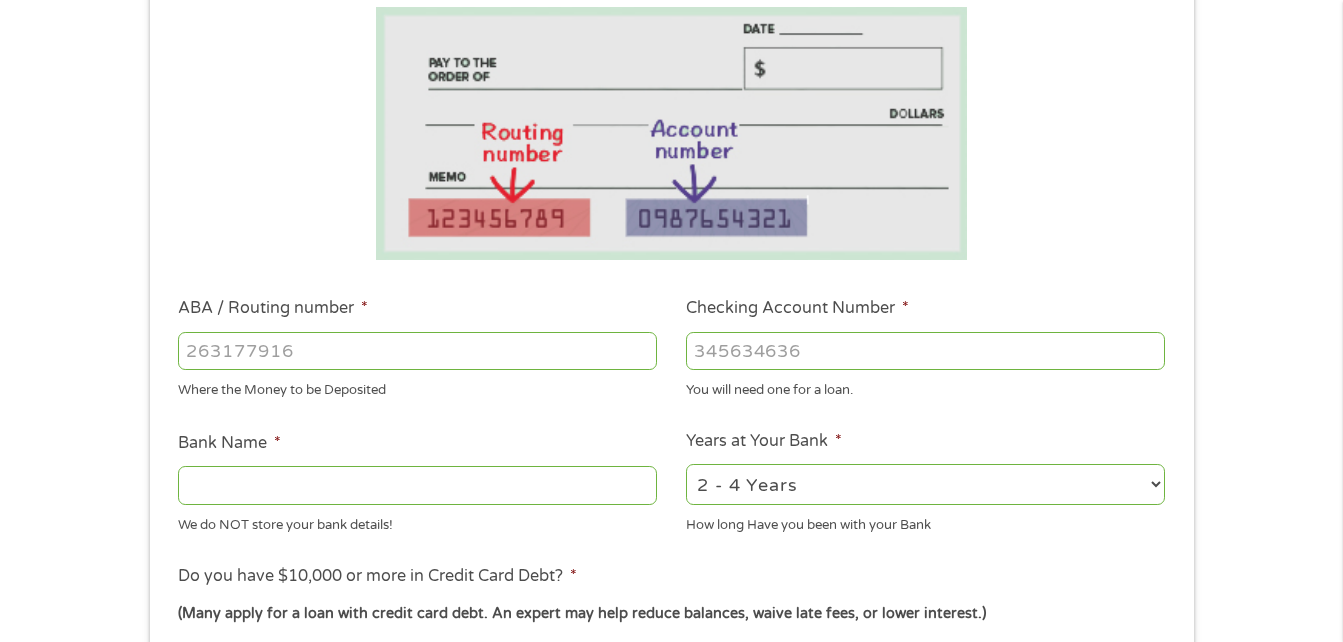 click on "ABA / Routing number *" at bounding box center (417, 351) 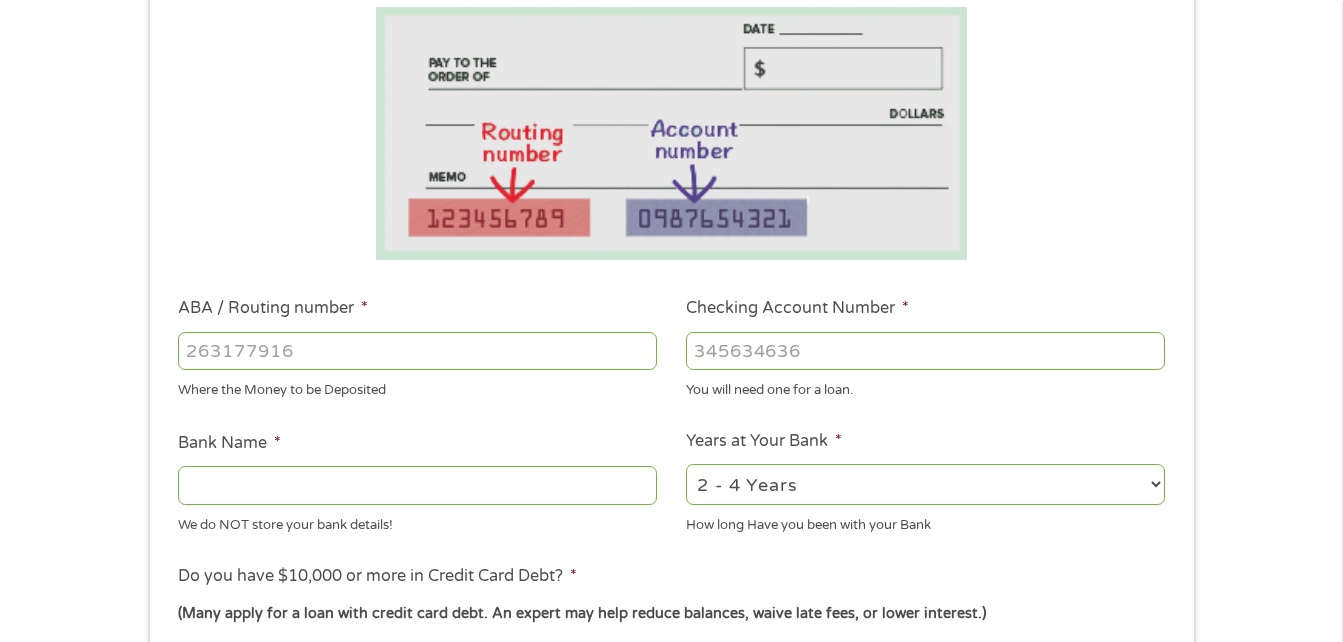 type on "[PHONE]" 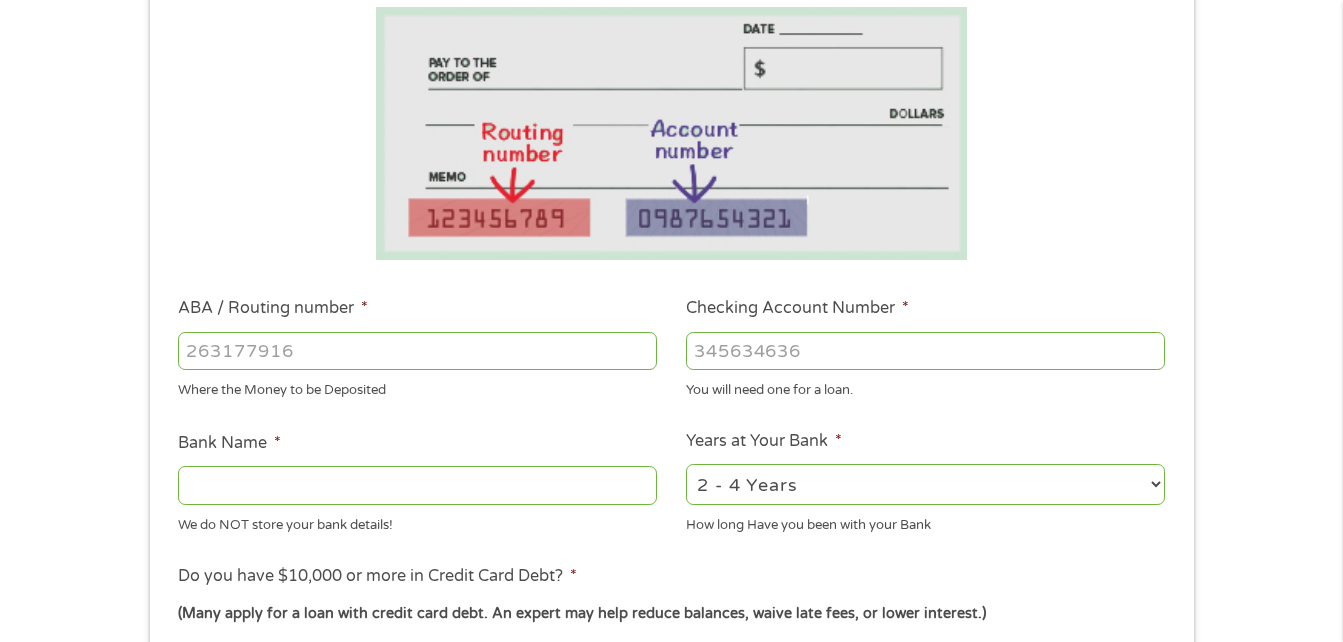 type on "US BANK NA" 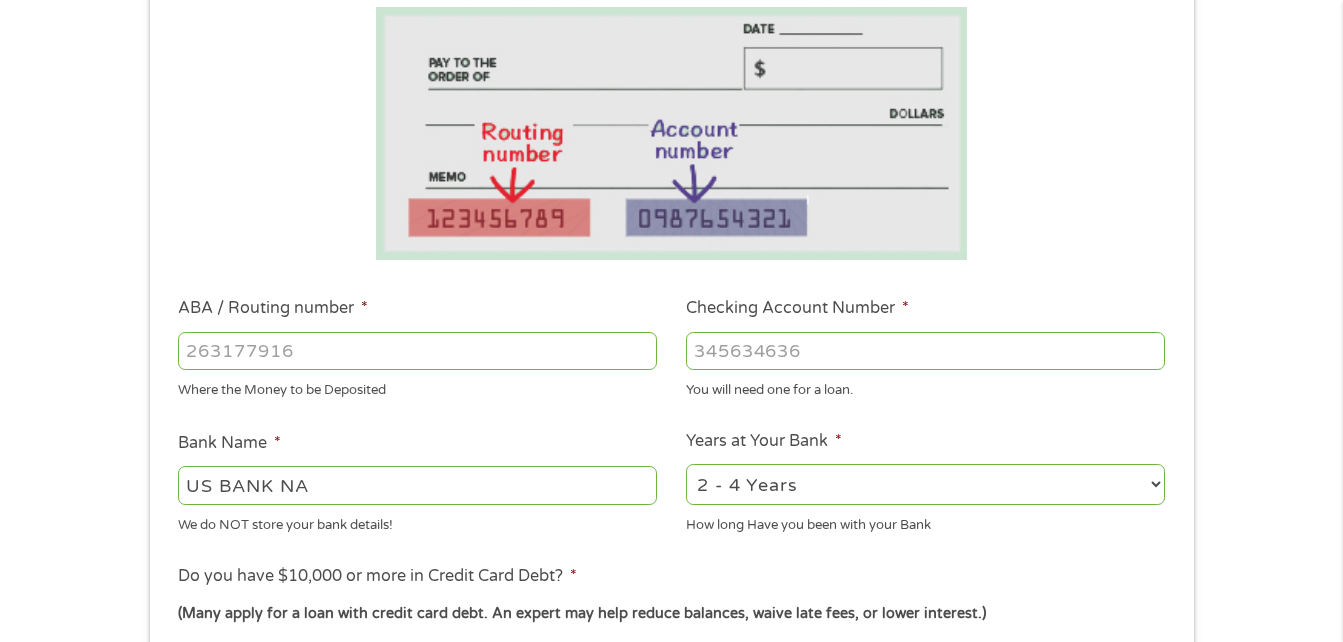 type on "[PHONE]" 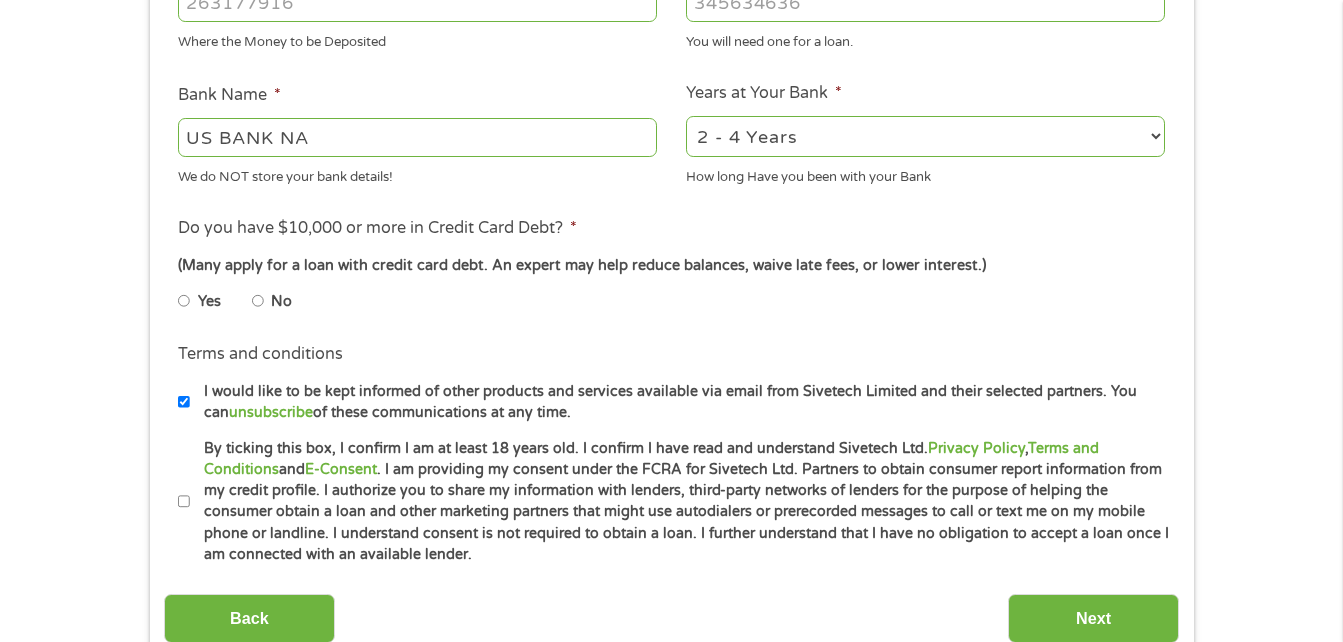 scroll, scrollTop: 719, scrollLeft: 0, axis: vertical 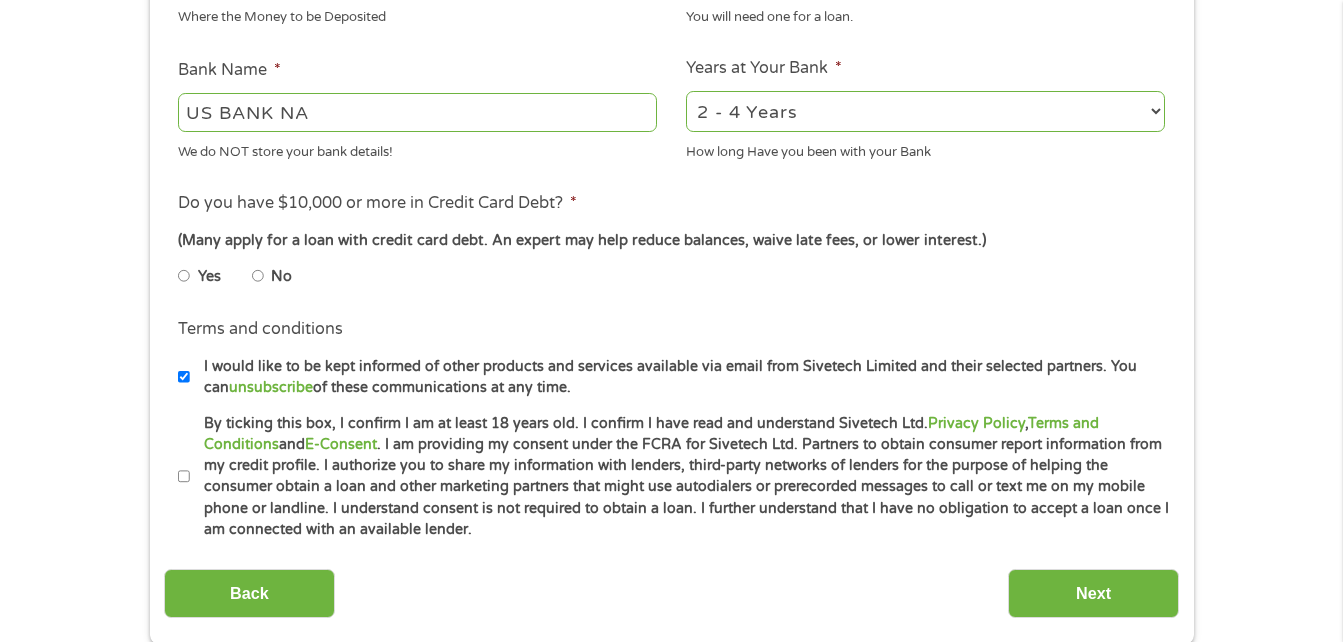 type on "[PHONE]" 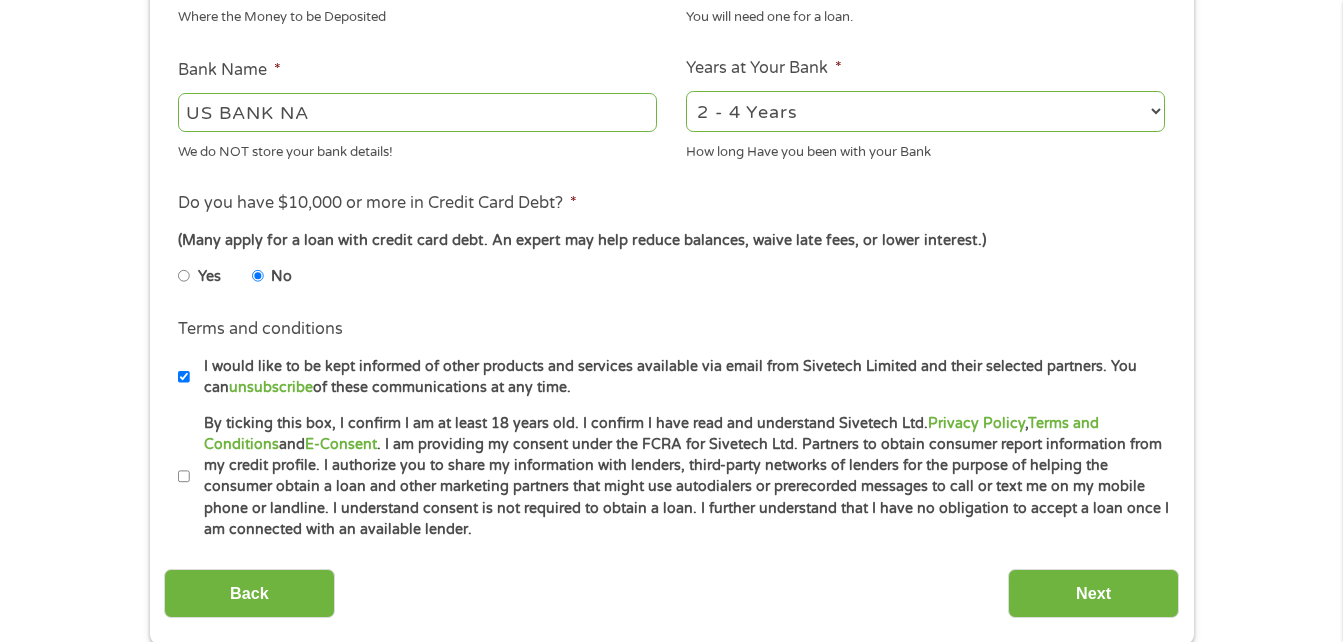 click on "By ticking this box, I confirm I am at least 18 years old. I confirm I have read and understand Sivetech Ltd.  Privacy Policy ,  Terms and Conditions  and  E-Consent . I am providing my consent under the FCRA for Sivetech Ltd. Partners to obtain consumer report information from my credit profile. I authorize you to share my information with lenders, third-party networks of lenders for the purpose of helping the consumer obtain a loan and other marketing partners that might use autodialers or prerecorded messages to call or text me on my mobile phone or landline. I understand consent is not required to obtain a loan. I further understand that I have no obligation to accept a loan once I am connected with an available lender." at bounding box center (184, 477) 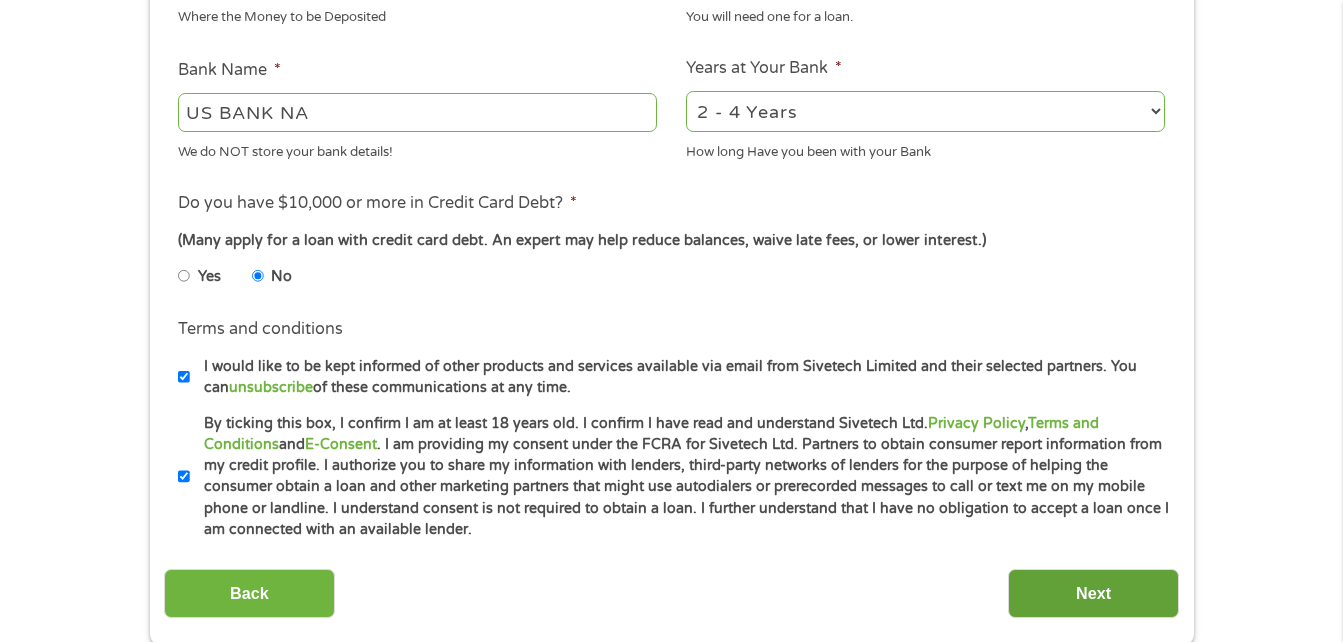 click on "Next" at bounding box center (1093, 593) 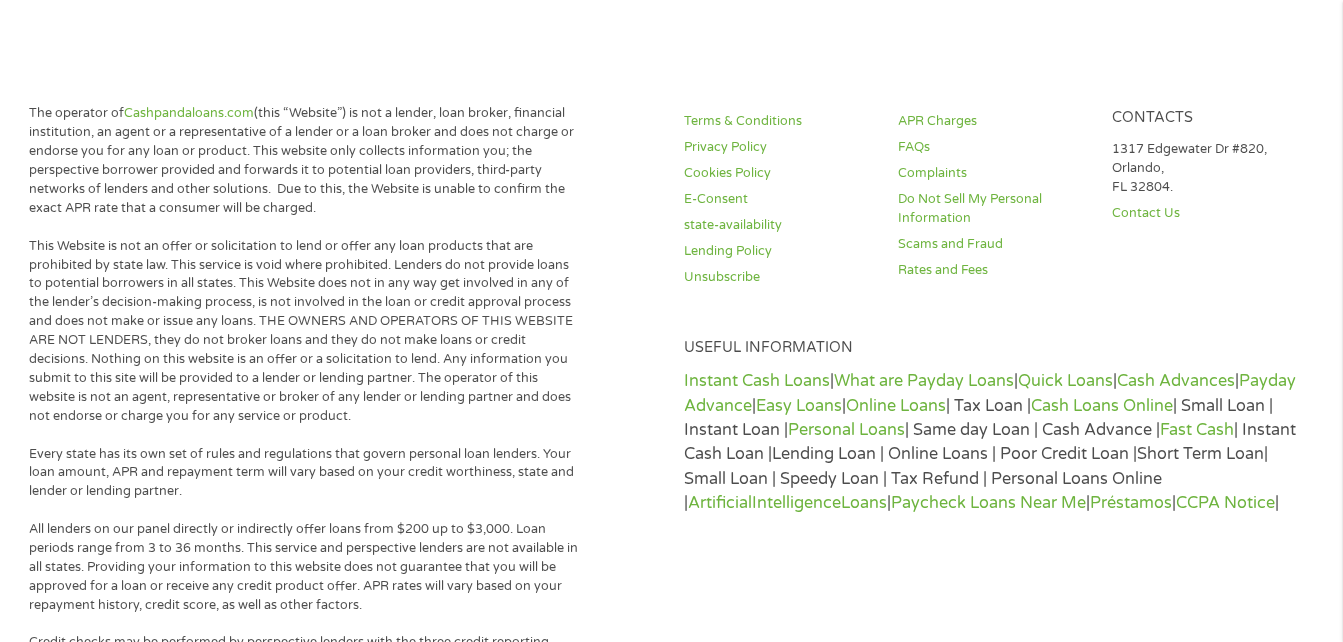 scroll, scrollTop: 8, scrollLeft: 8, axis: both 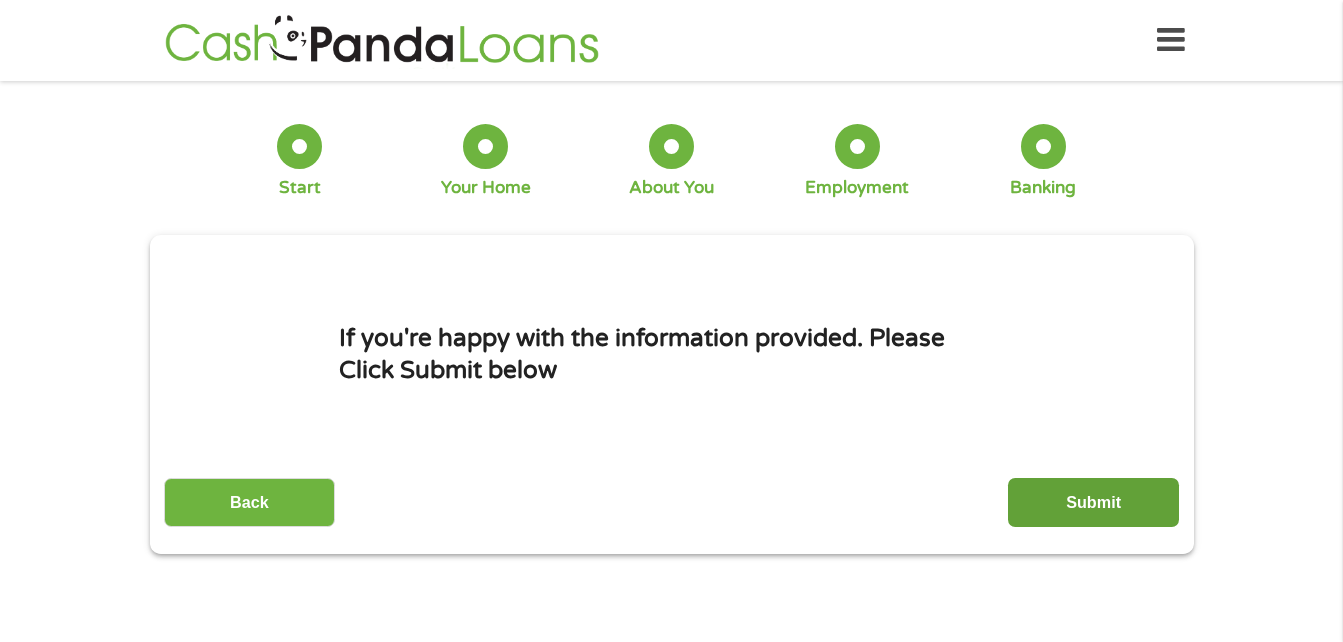 click on "Submit" at bounding box center (1093, 502) 